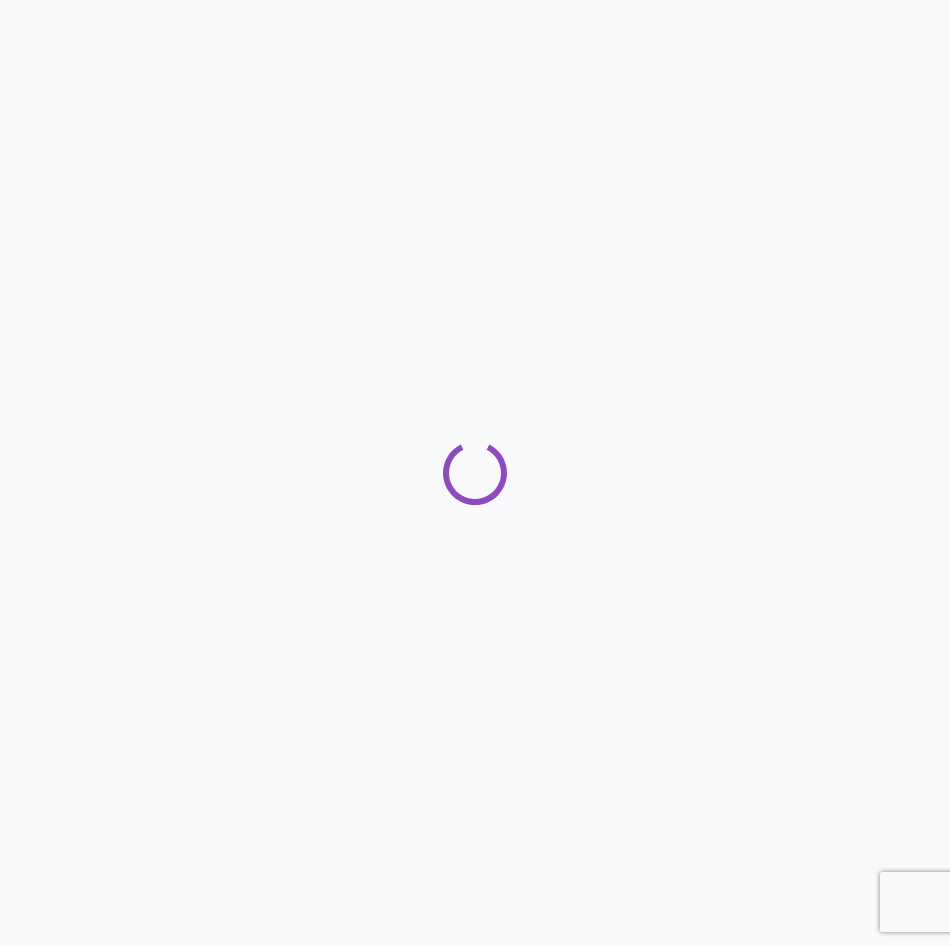 scroll, scrollTop: 0, scrollLeft: 0, axis: both 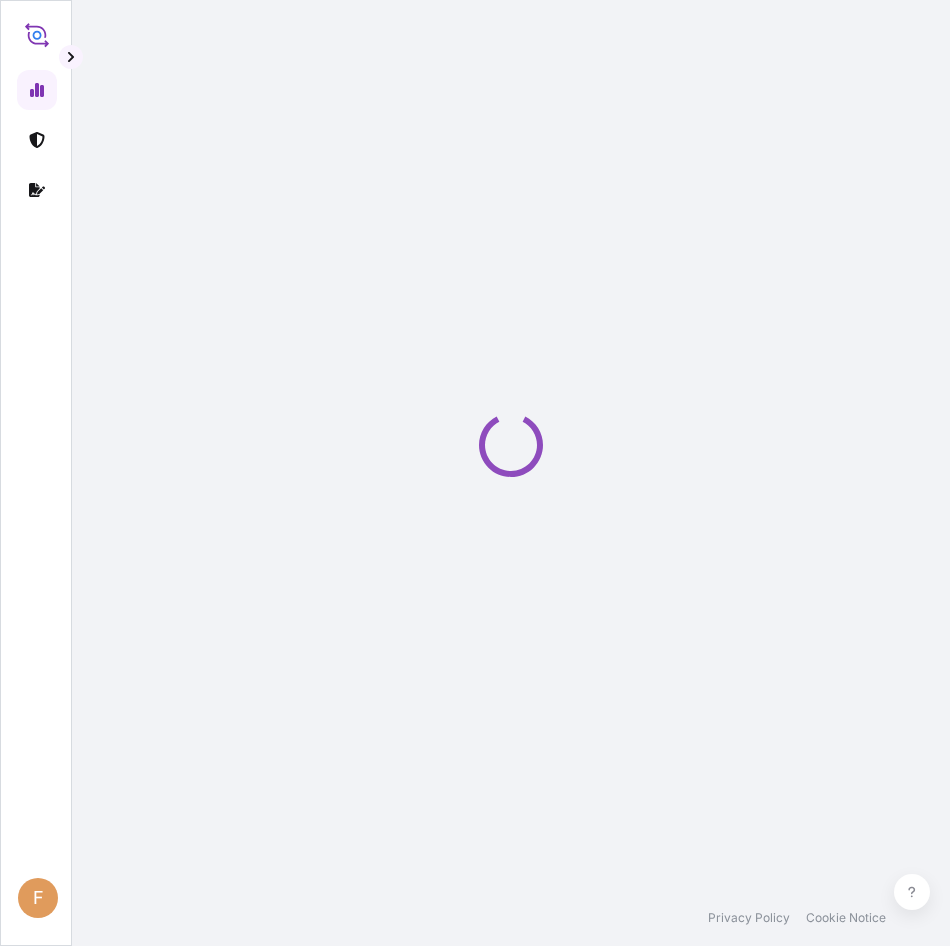 select on "2025" 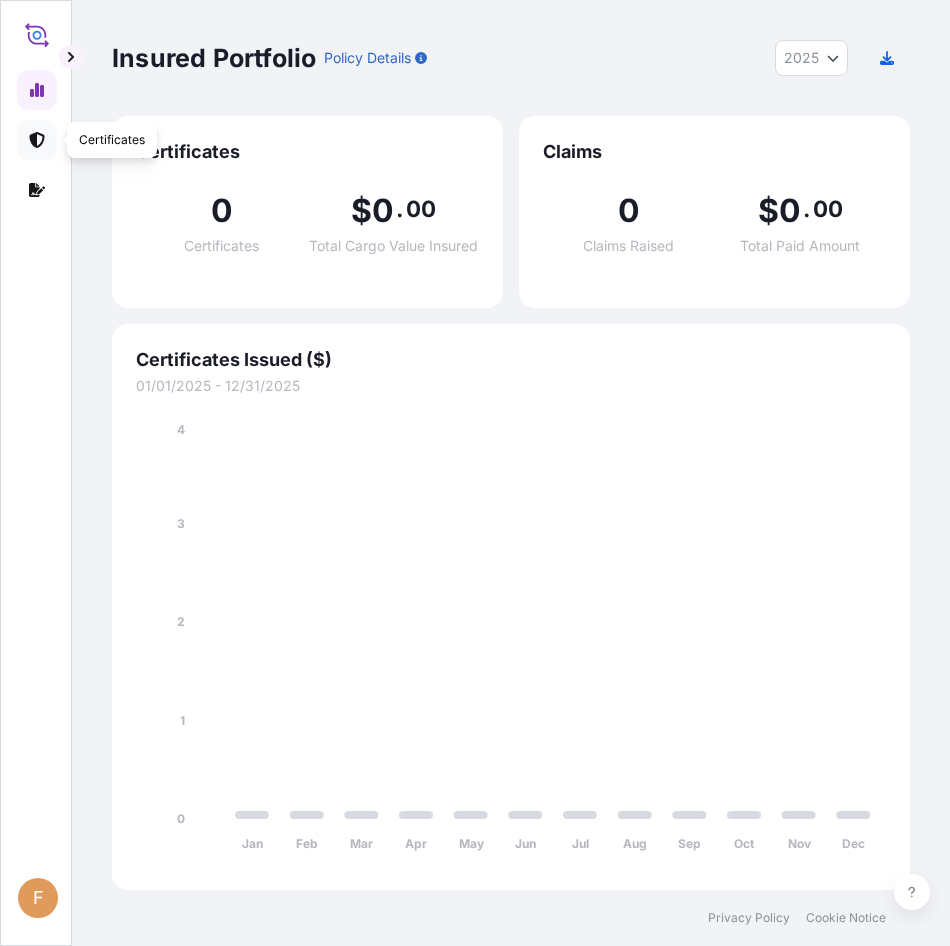 click 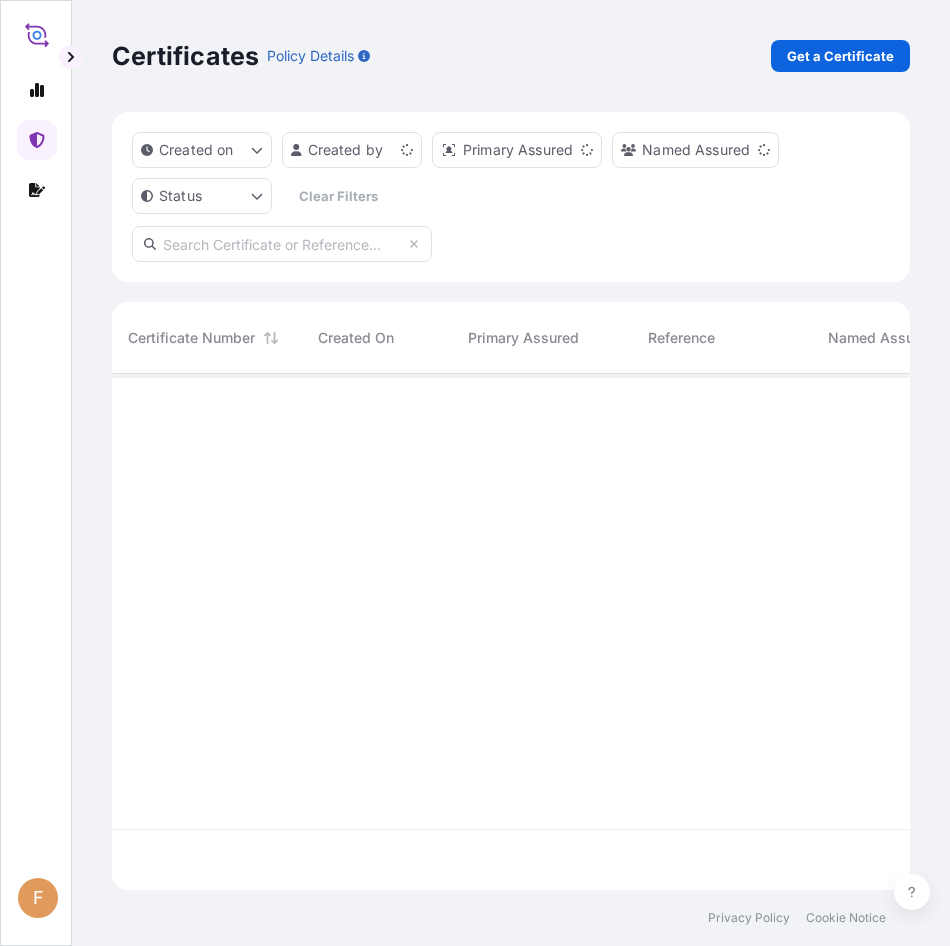 scroll, scrollTop: 16, scrollLeft: 16, axis: both 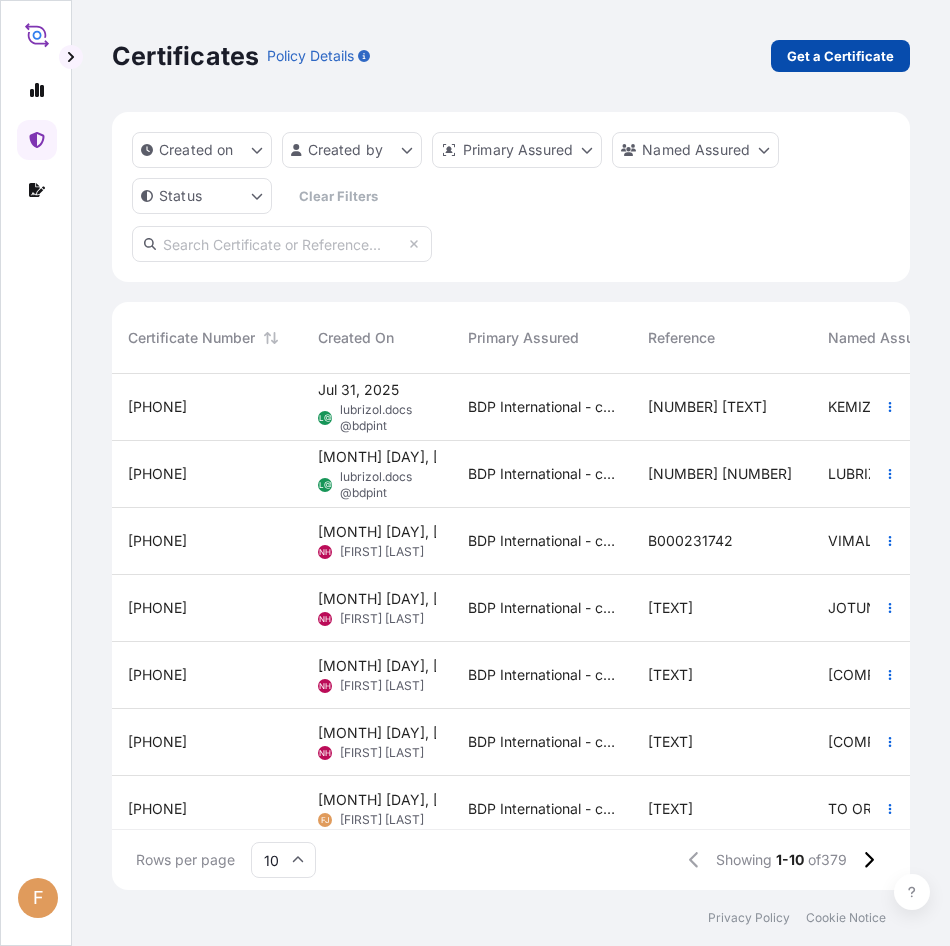 click on "Get a Certificate" at bounding box center (840, 56) 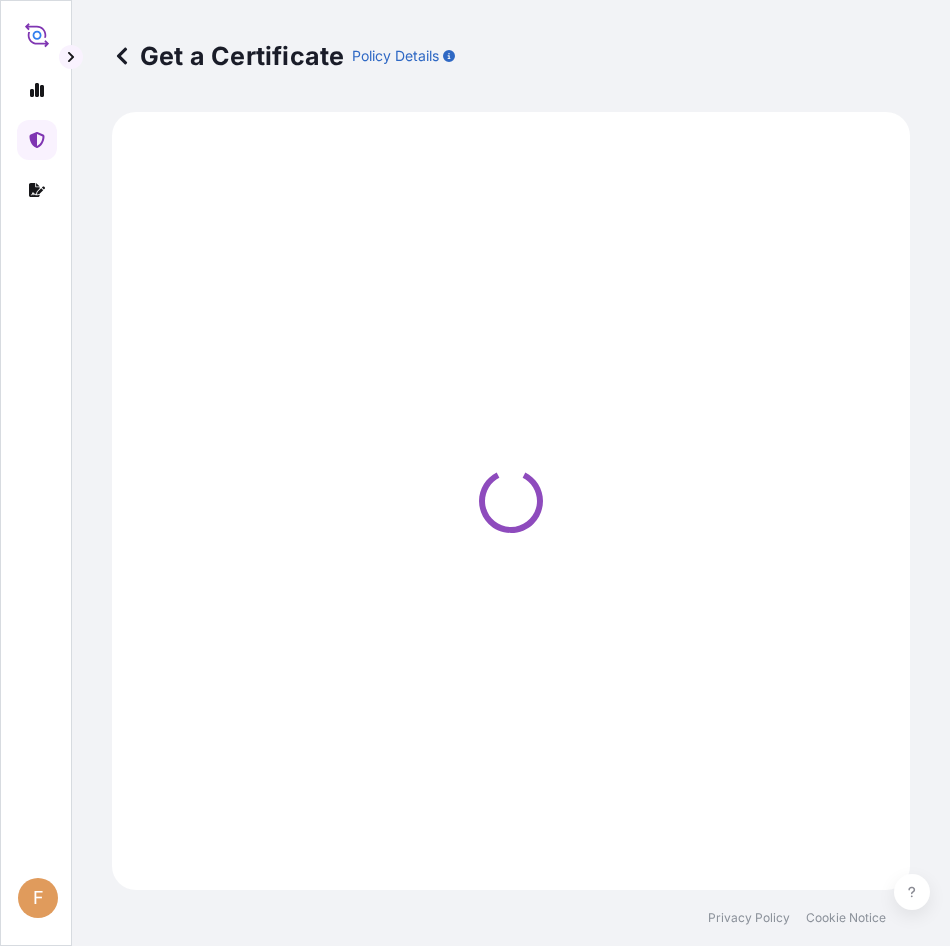 select on "Barge" 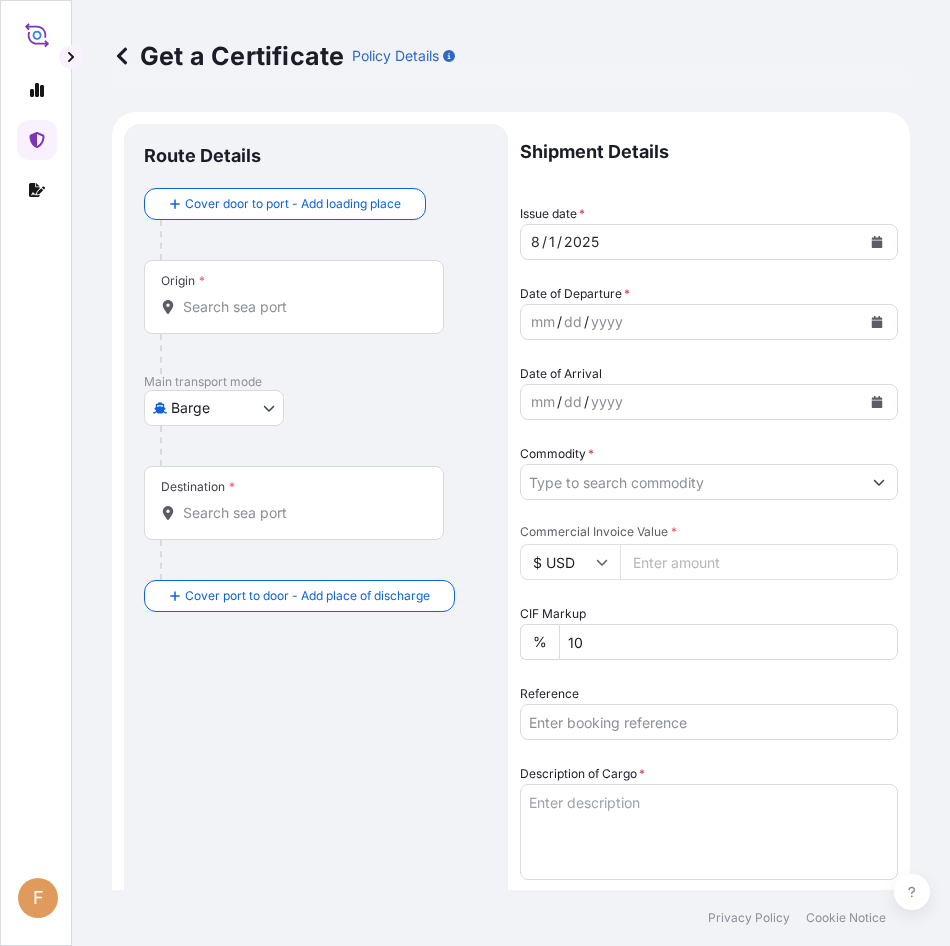 click 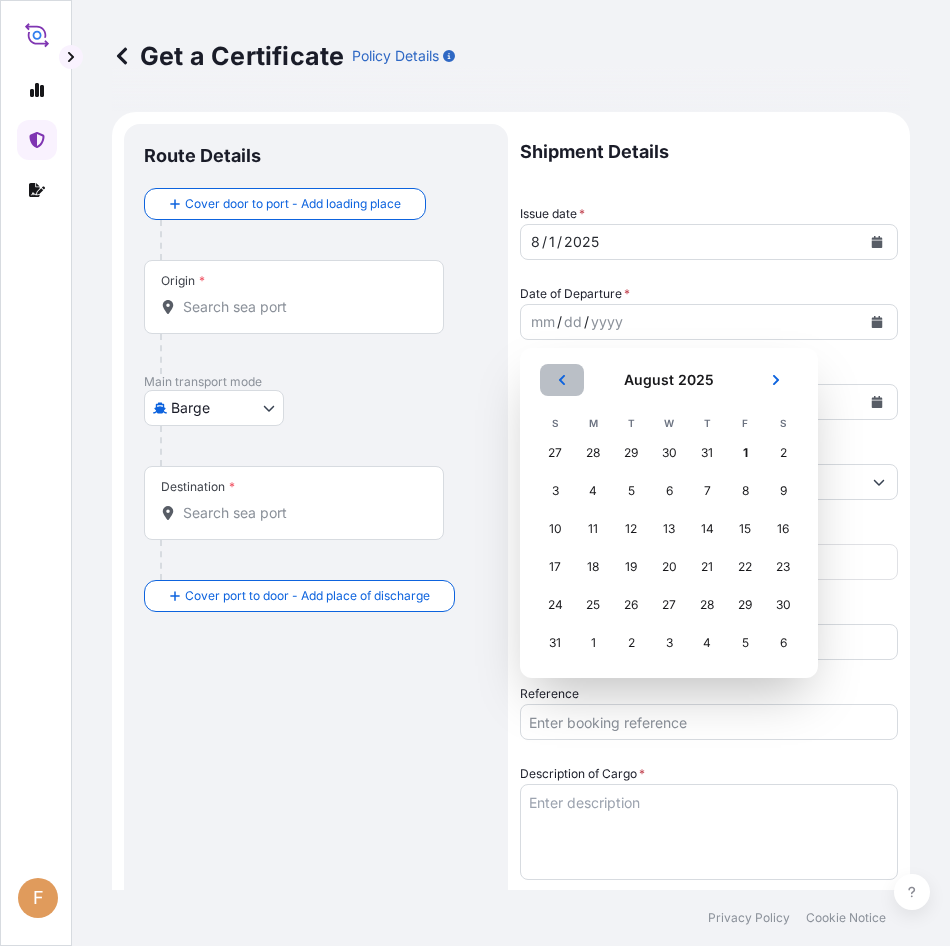 click at bounding box center (562, 380) 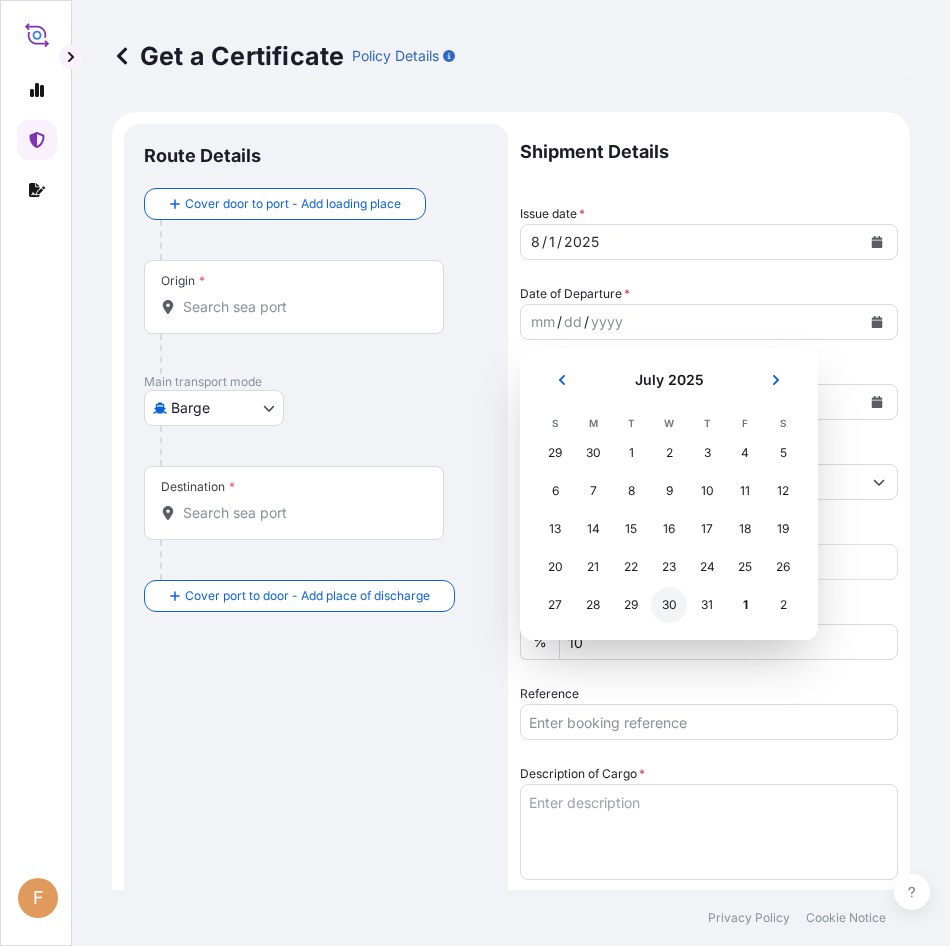 click on "30" at bounding box center (669, 605) 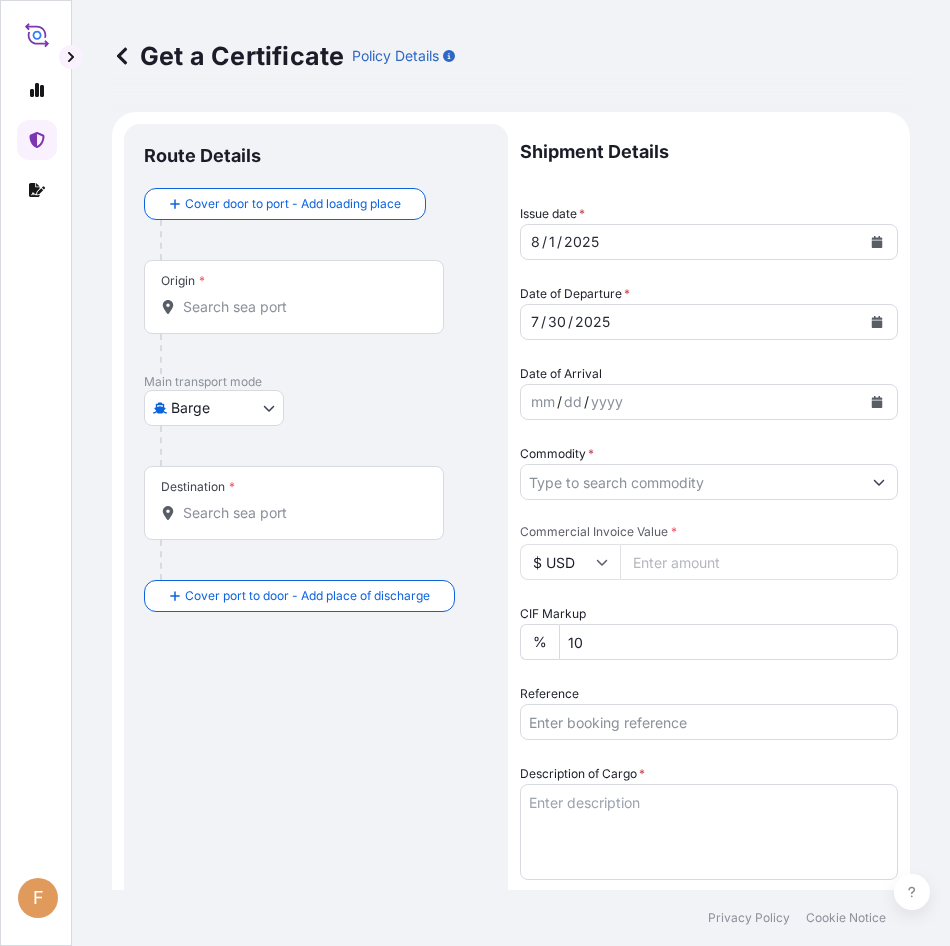 click at bounding box center (877, 402) 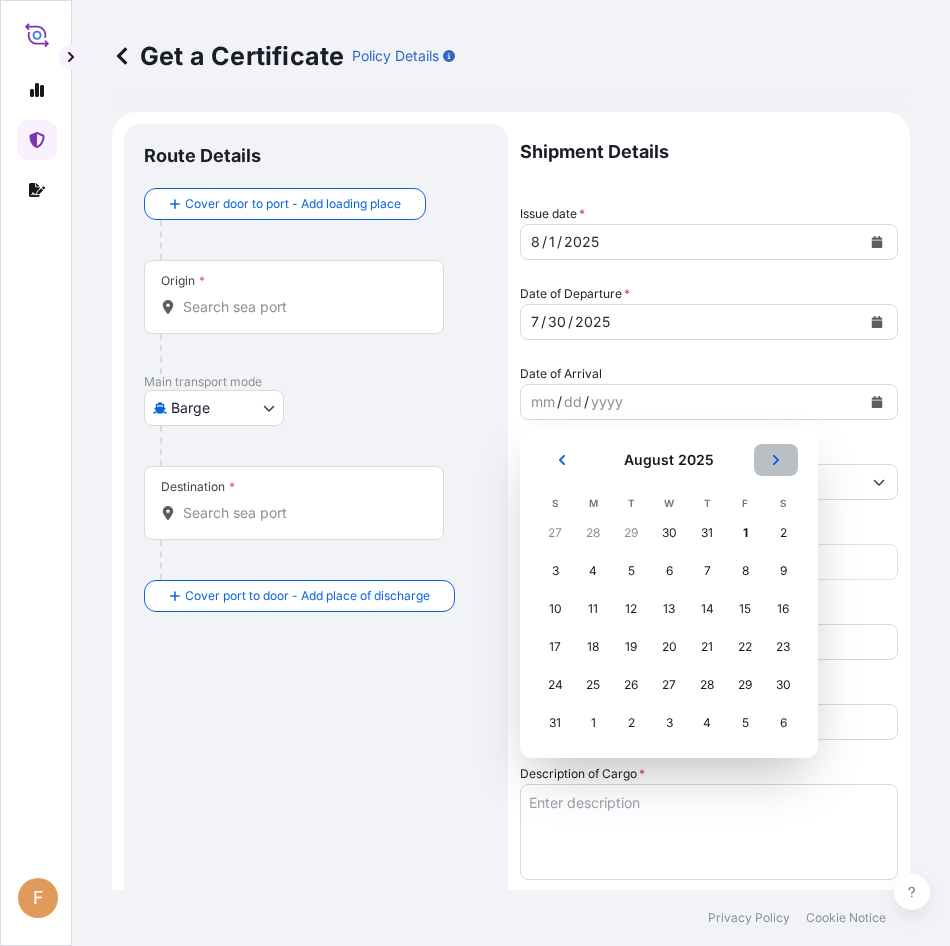 click at bounding box center [776, 460] 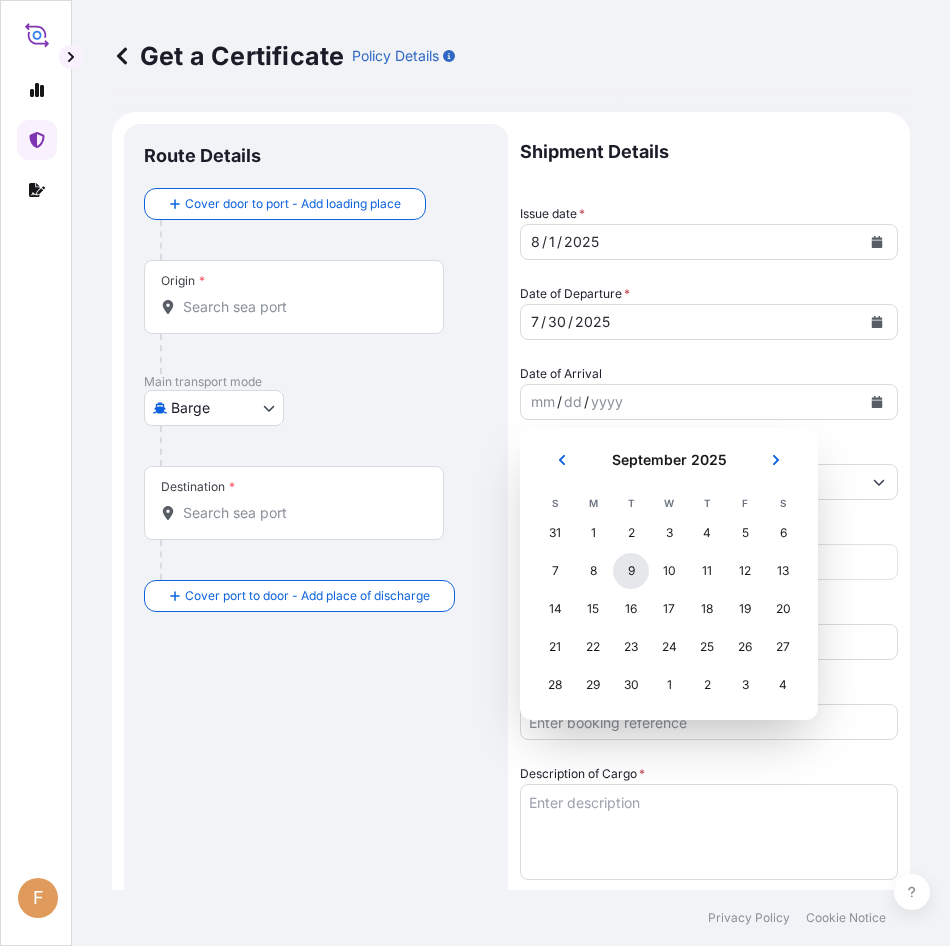click on "9" at bounding box center (631, 571) 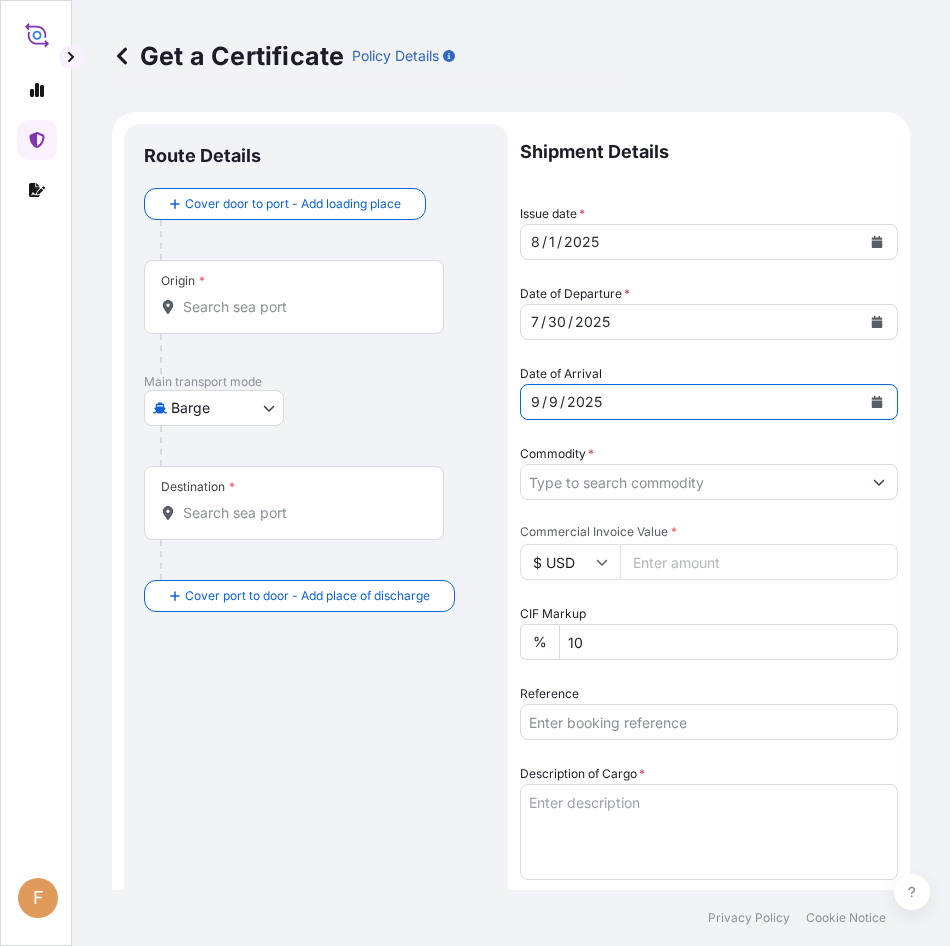 click on "Commodity *" at bounding box center (691, 482) 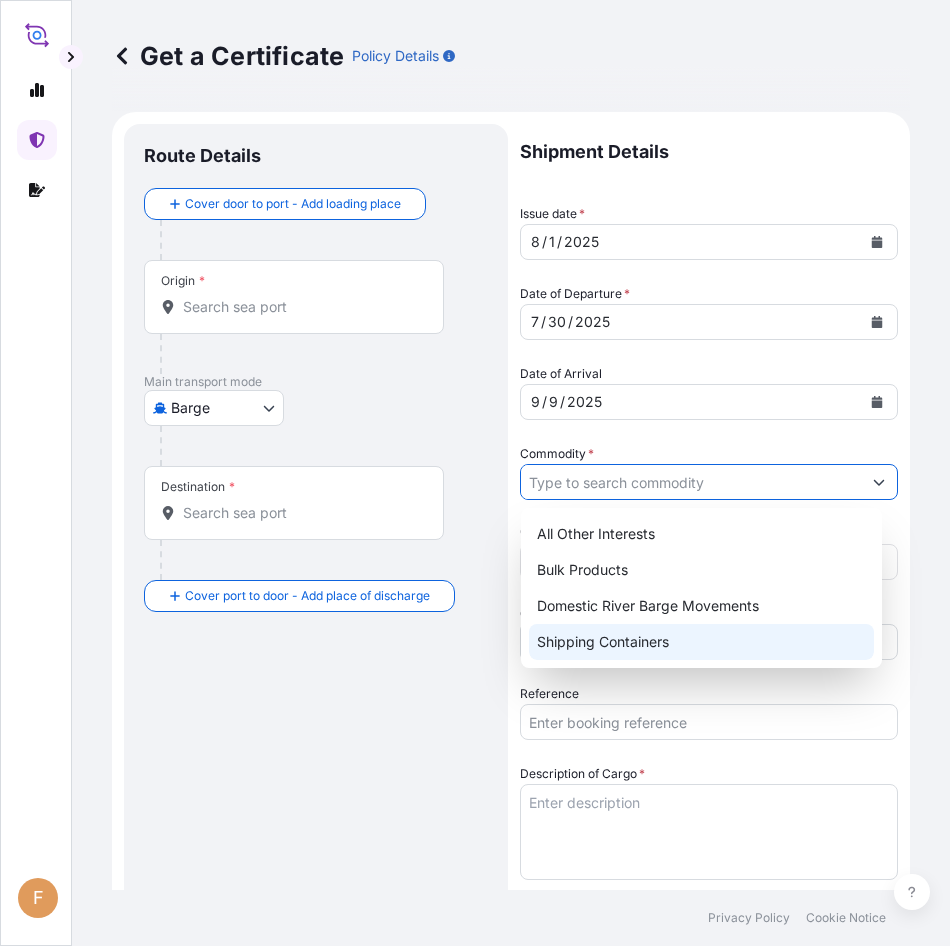 click on "Shipping Containers" at bounding box center (701, 642) 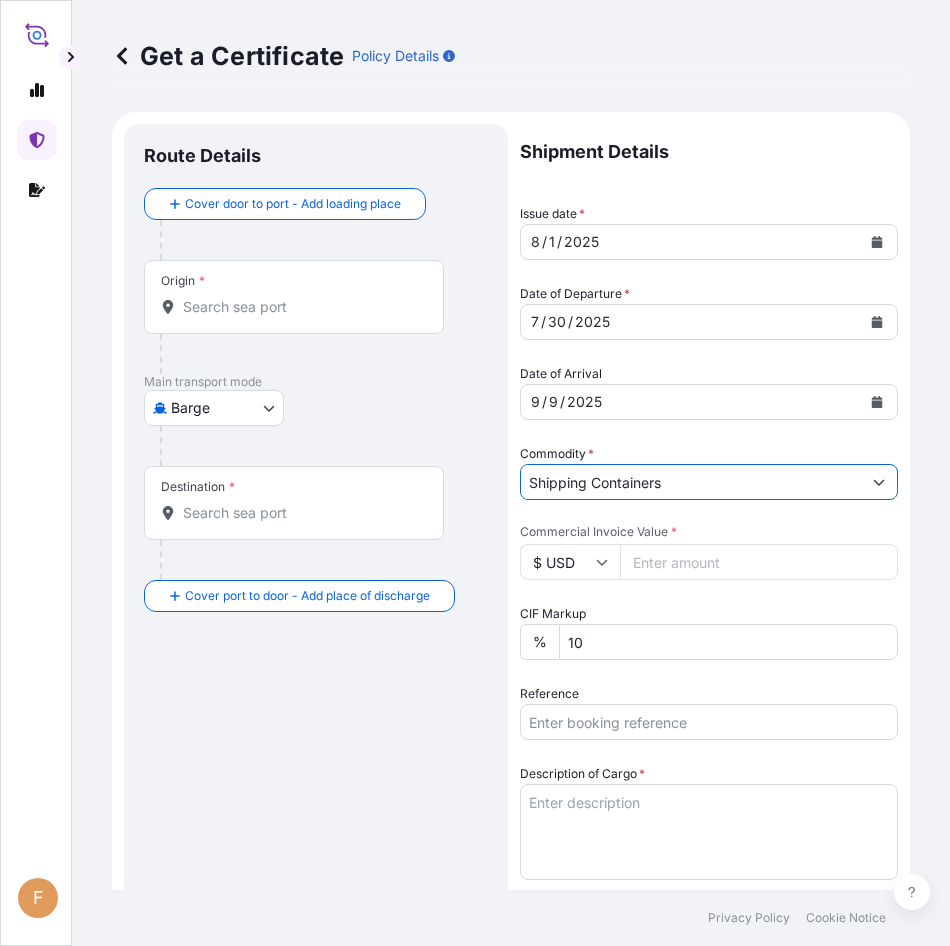 click on "Route Details   Cover door to port - Add loading place Place of loading Road / Inland Road / Inland Origin * Main transport mode Barge Air Barge Road Ocean Vessel Rail Barge in Tow Destination * Cover port to door - Add place of discharge Road / Inland Road / Inland Place of Discharge" at bounding box center (316, 872) 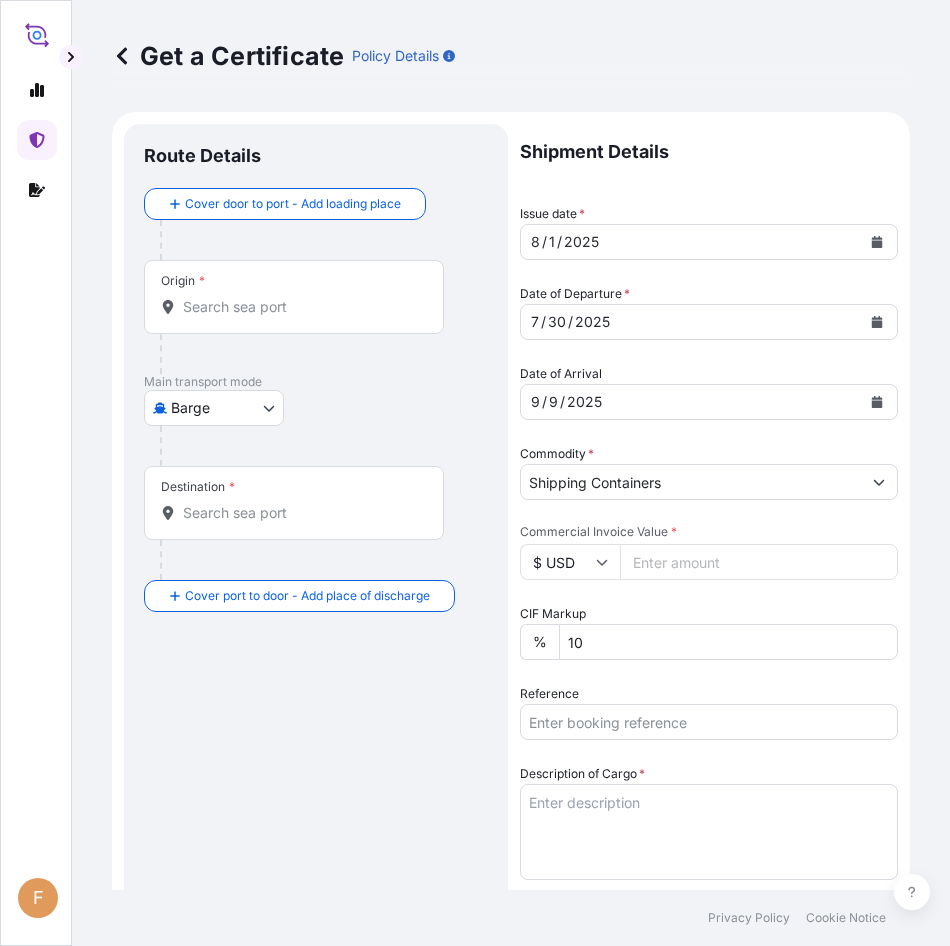 click on "Commercial Invoice Value    *" at bounding box center [759, 562] 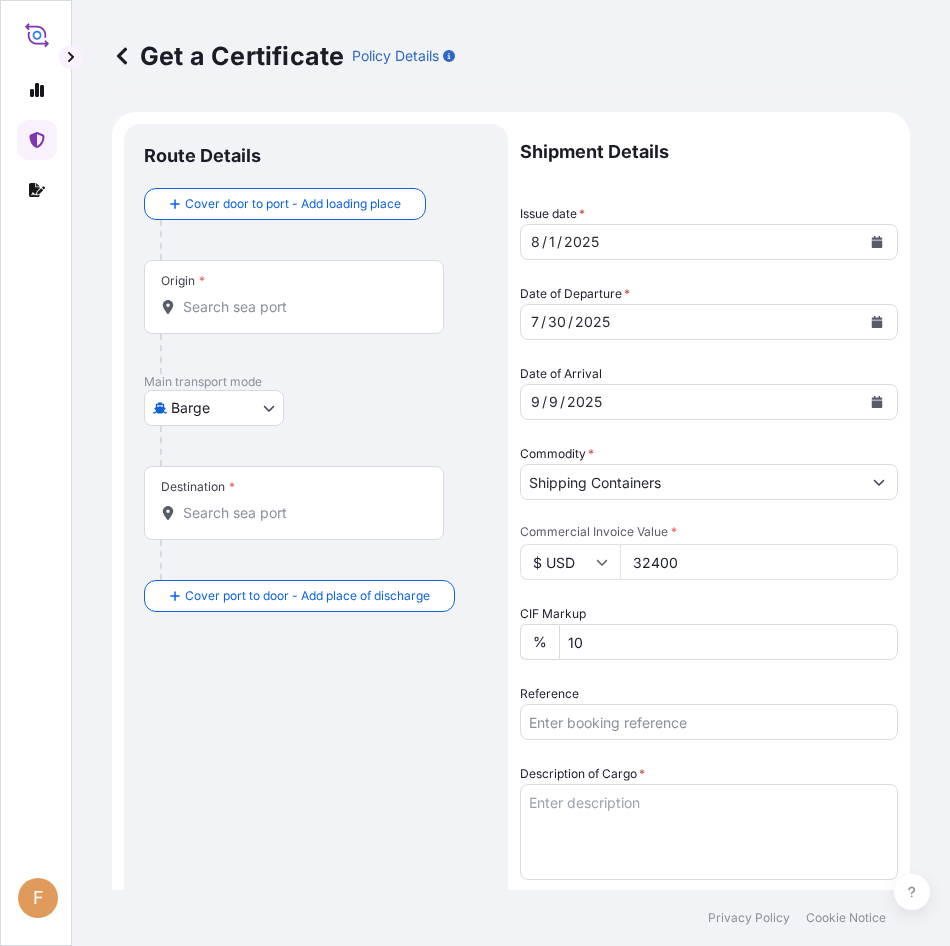 type on "32400" 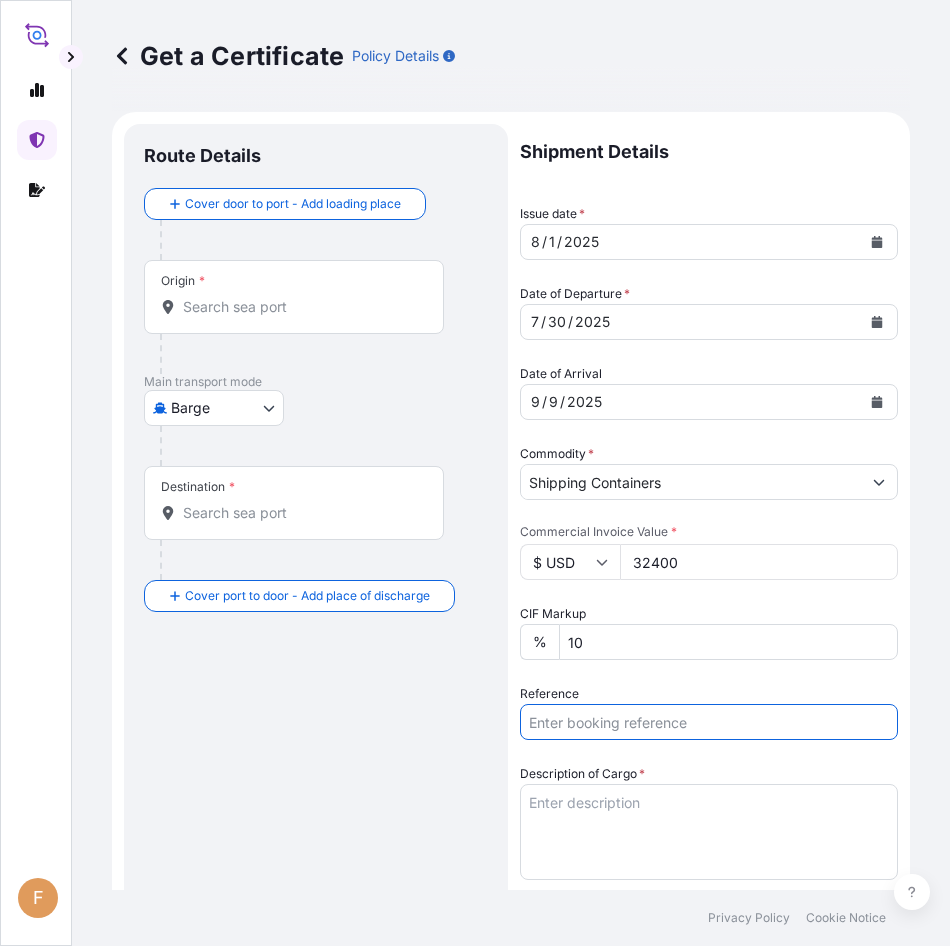 paste on "[TEXT]" 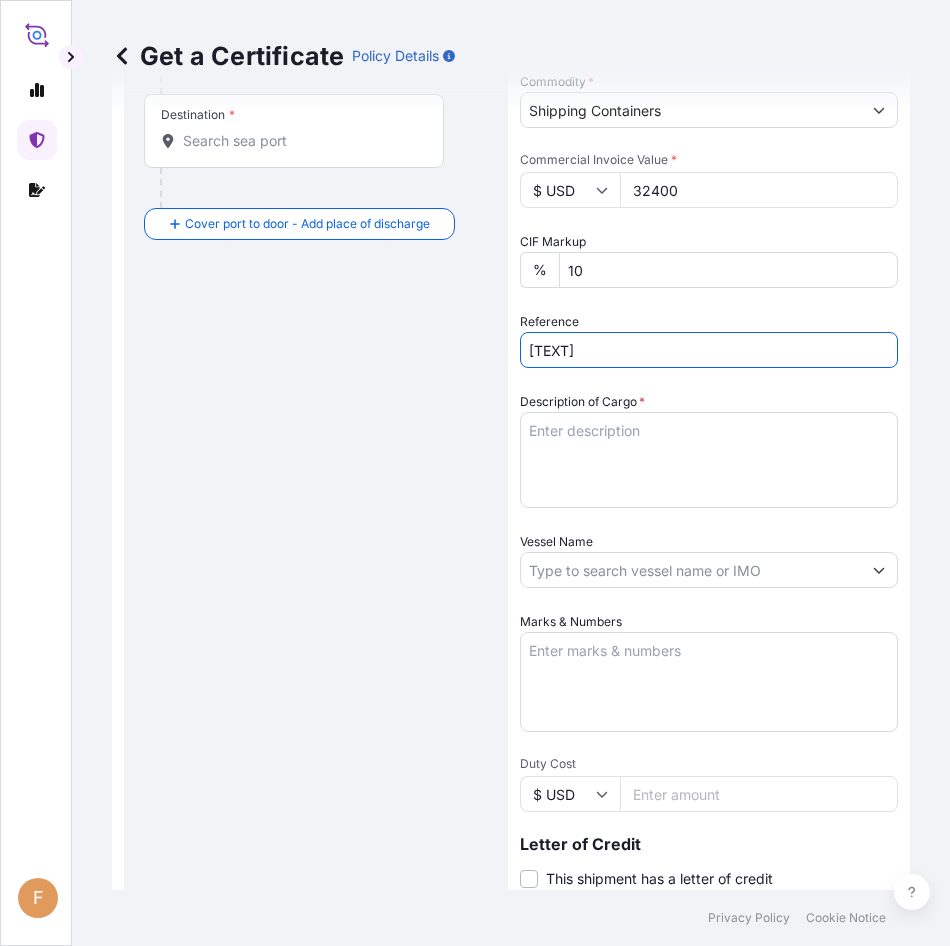 scroll, scrollTop: 400, scrollLeft: 0, axis: vertical 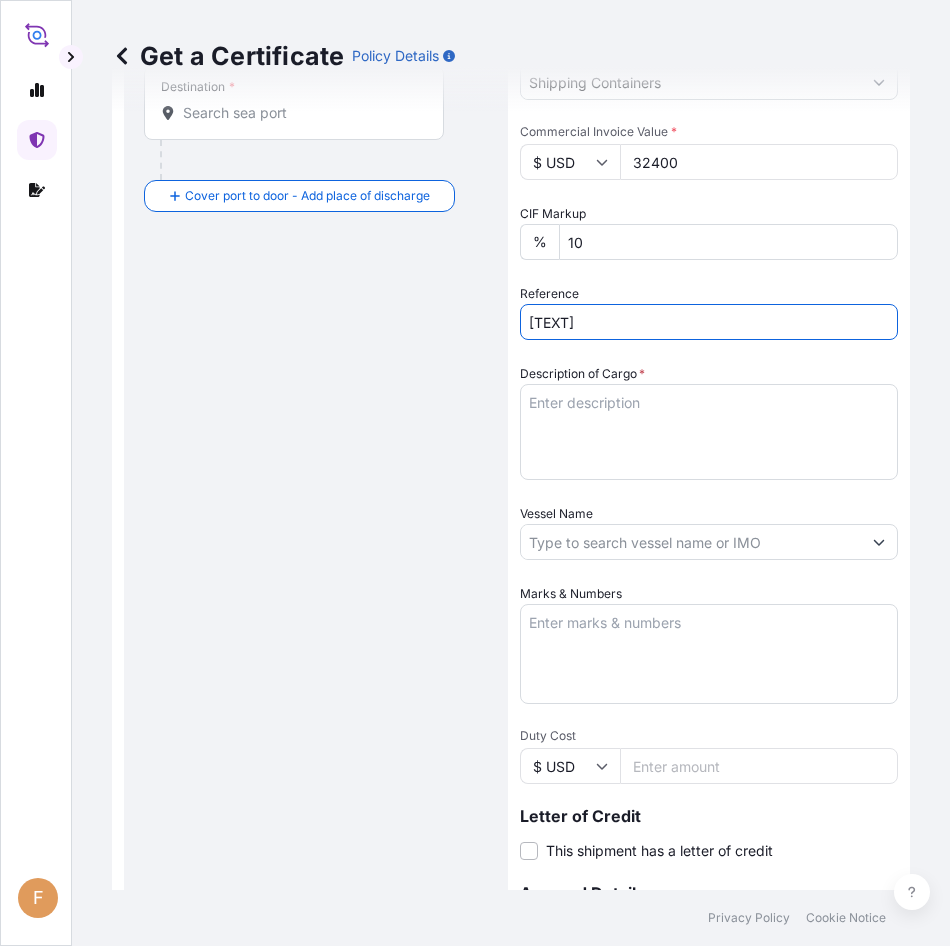 type on "[TEXT]" 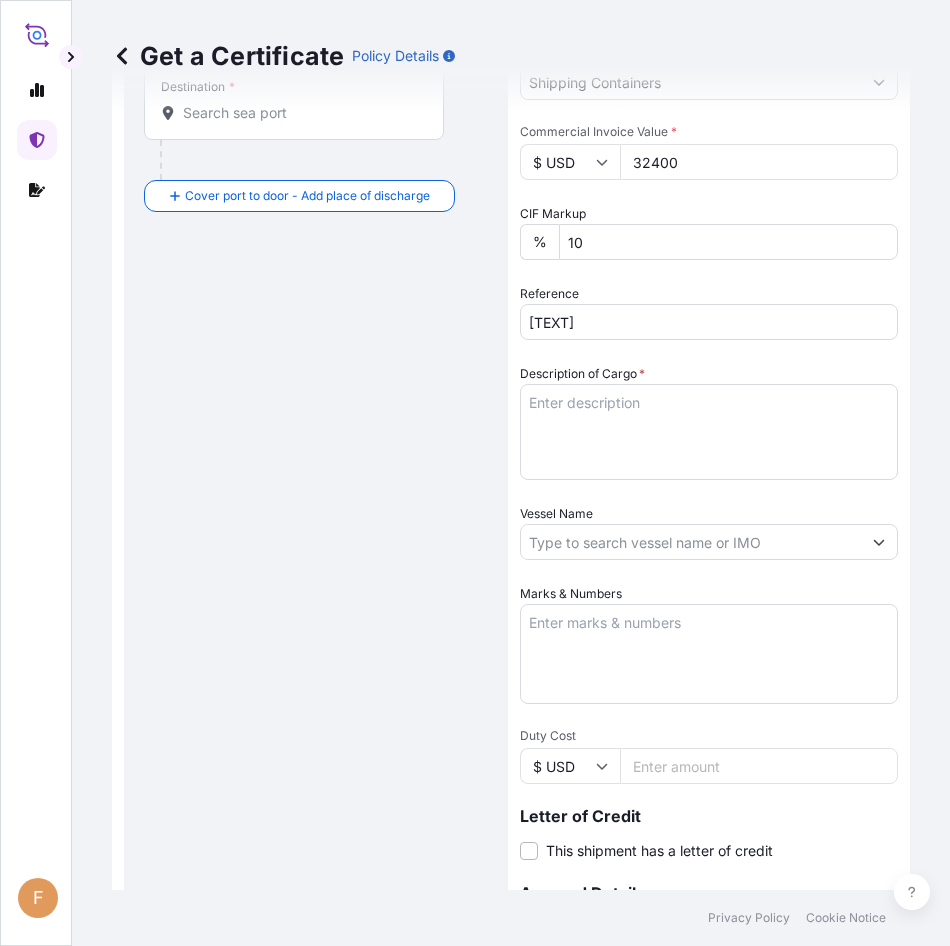 click on "Marks & Numbers" at bounding box center (709, 654) 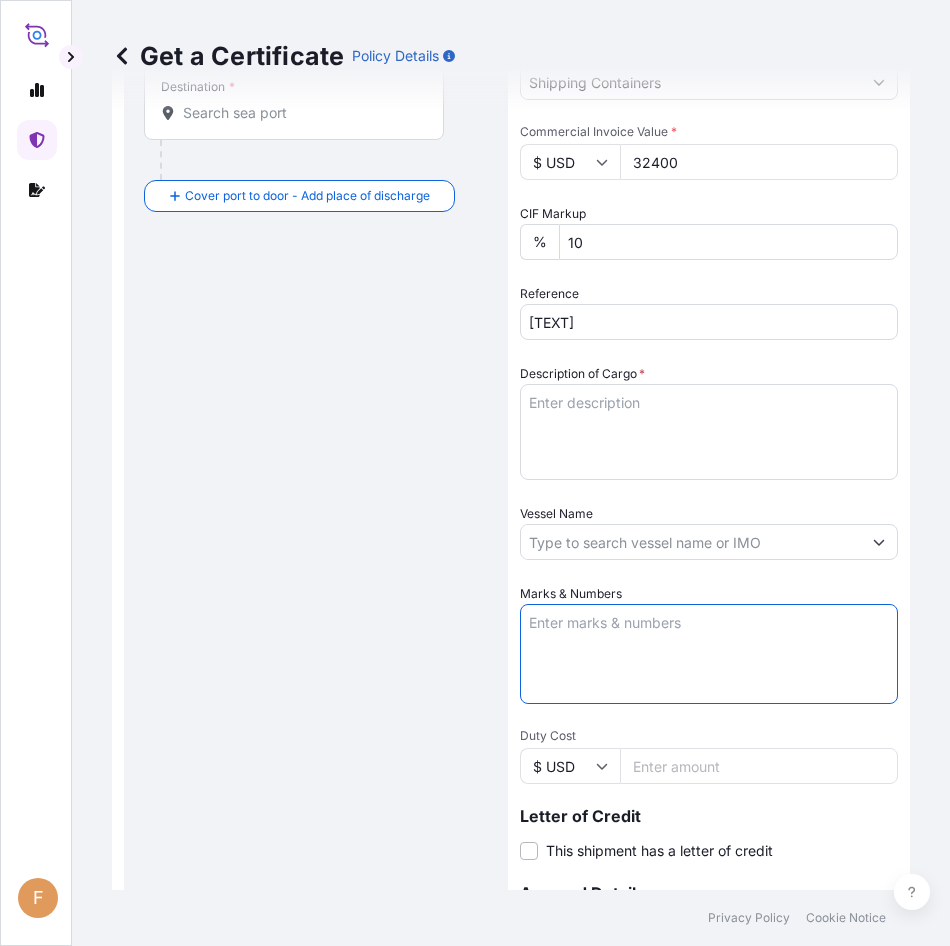 paste on "120" 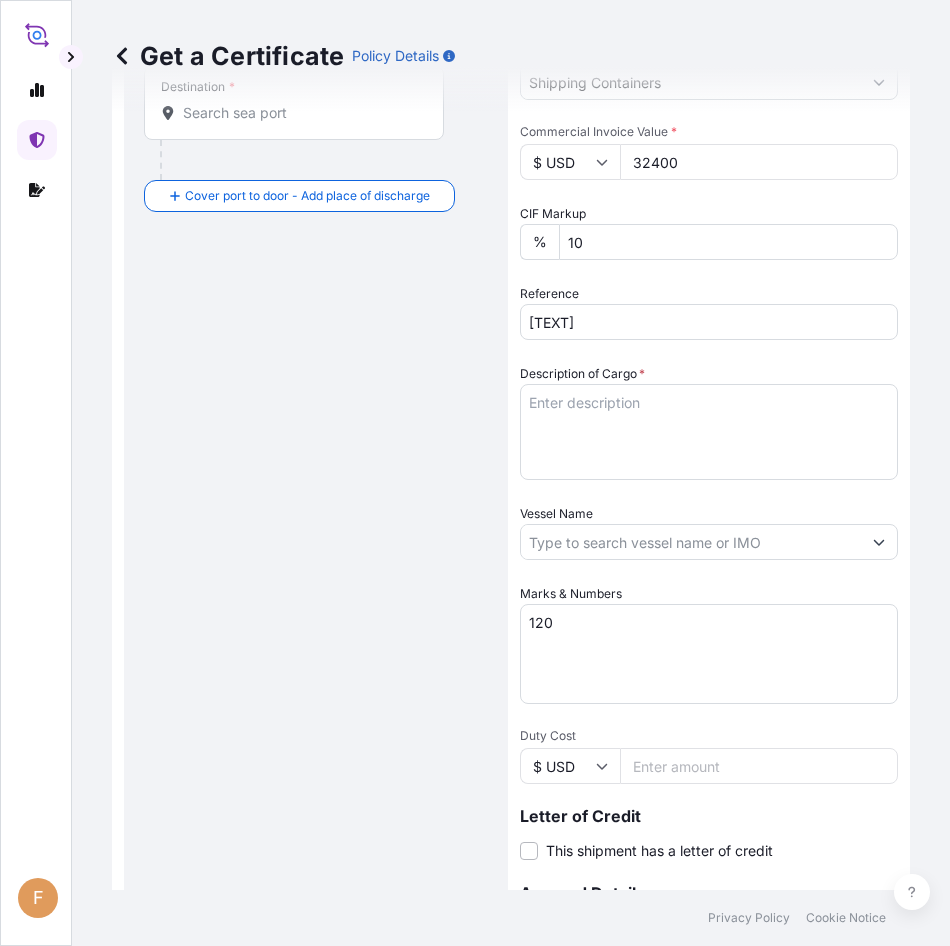 click on "120" at bounding box center [709, 654] 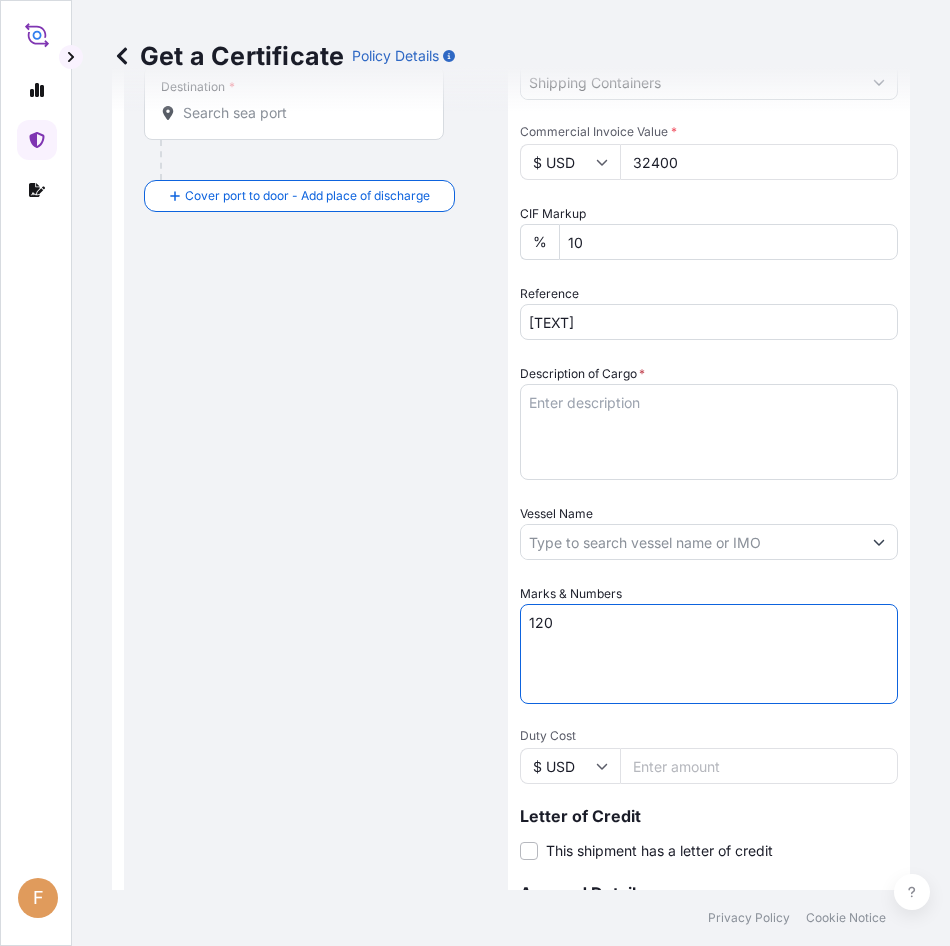 paste on "120 BAGS LOADED ONTO
4 PALLETS LOADED INTO
1 LCL
PEARLTHANE(TM) D11H95S, ALU BAG" 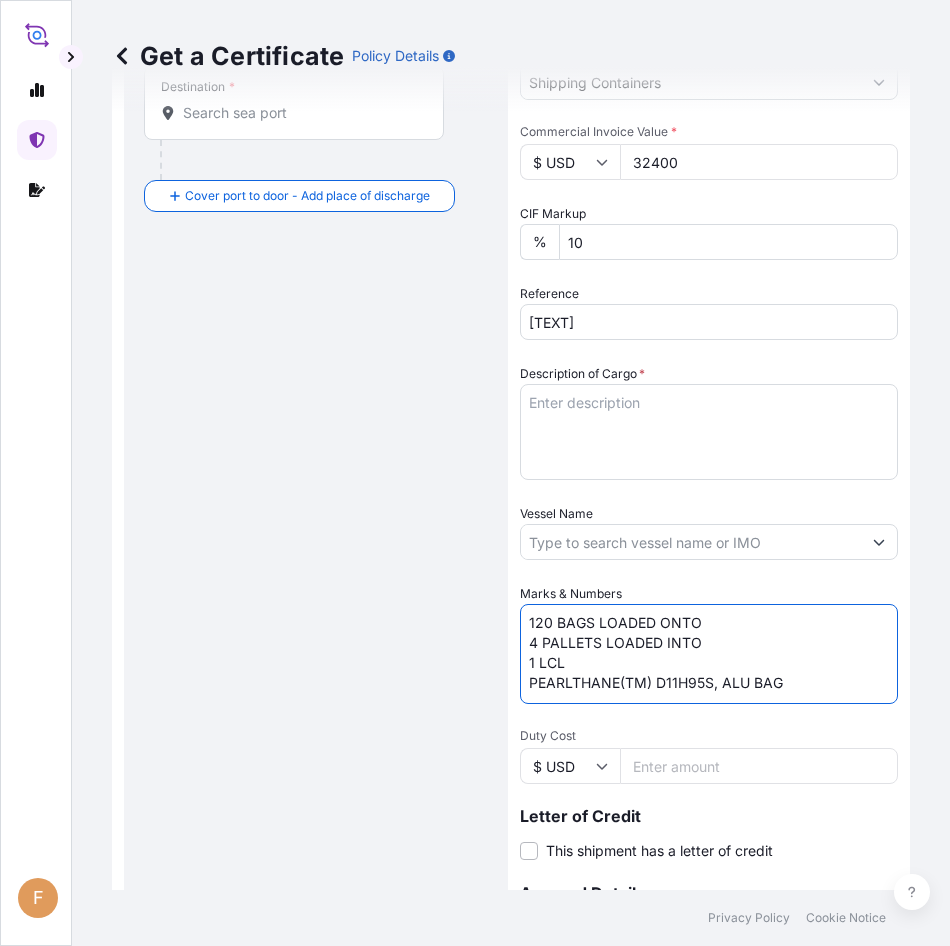 scroll, scrollTop: 18, scrollLeft: 0, axis: vertical 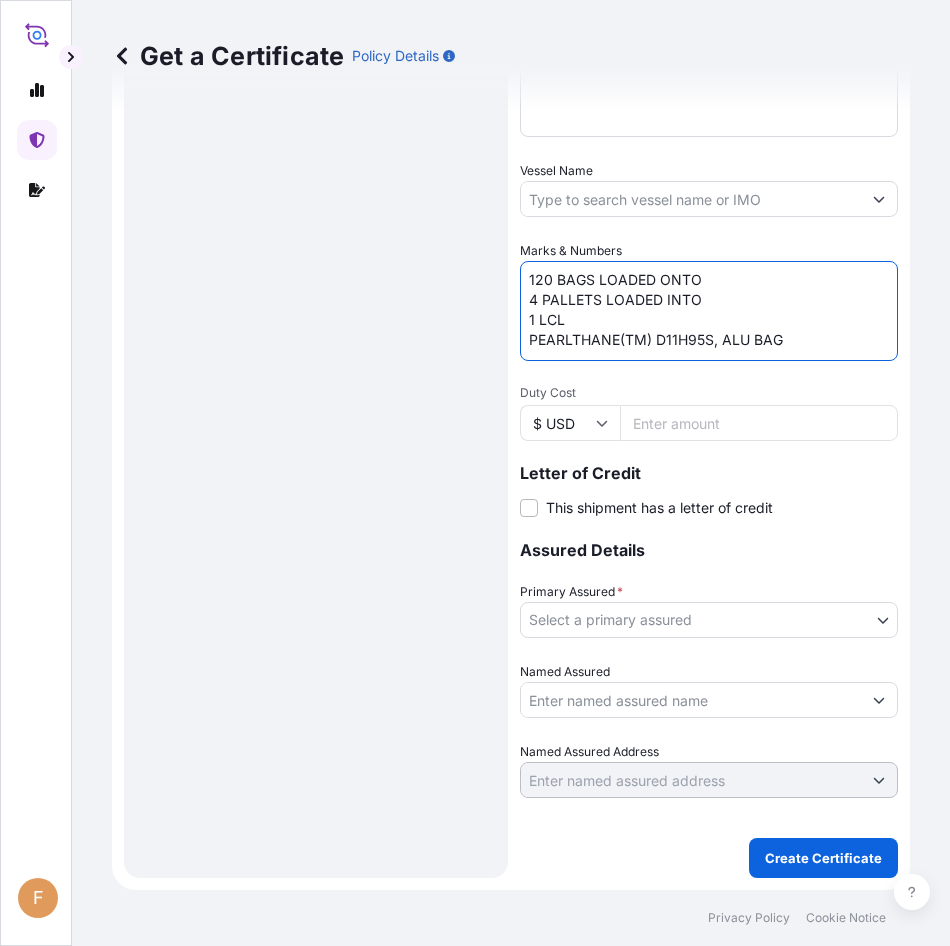 type on "120 BAGS LOADED ONTO
4 PALLETS LOADED INTO
1 LCL
PEARLTHANE(TM) D11H95S, ALU BAG" 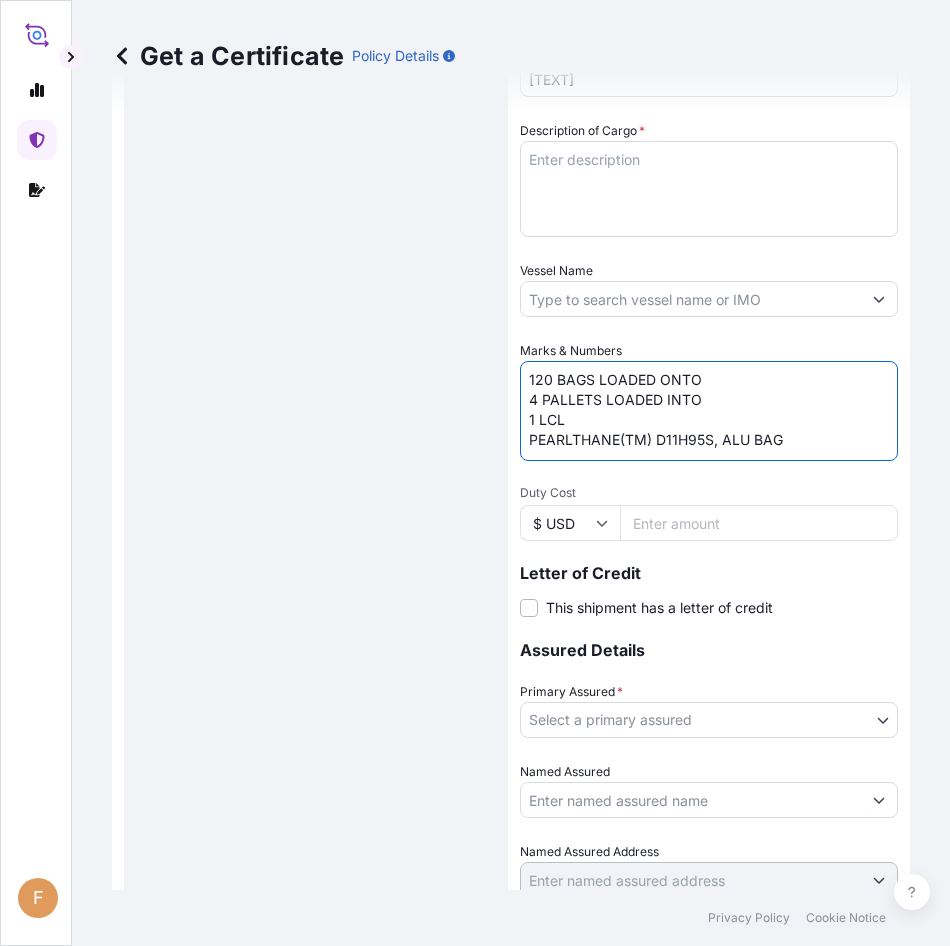 drag, startPoint x: 537, startPoint y: 449, endPoint x: 533, endPoint y: 332, distance: 117.06836 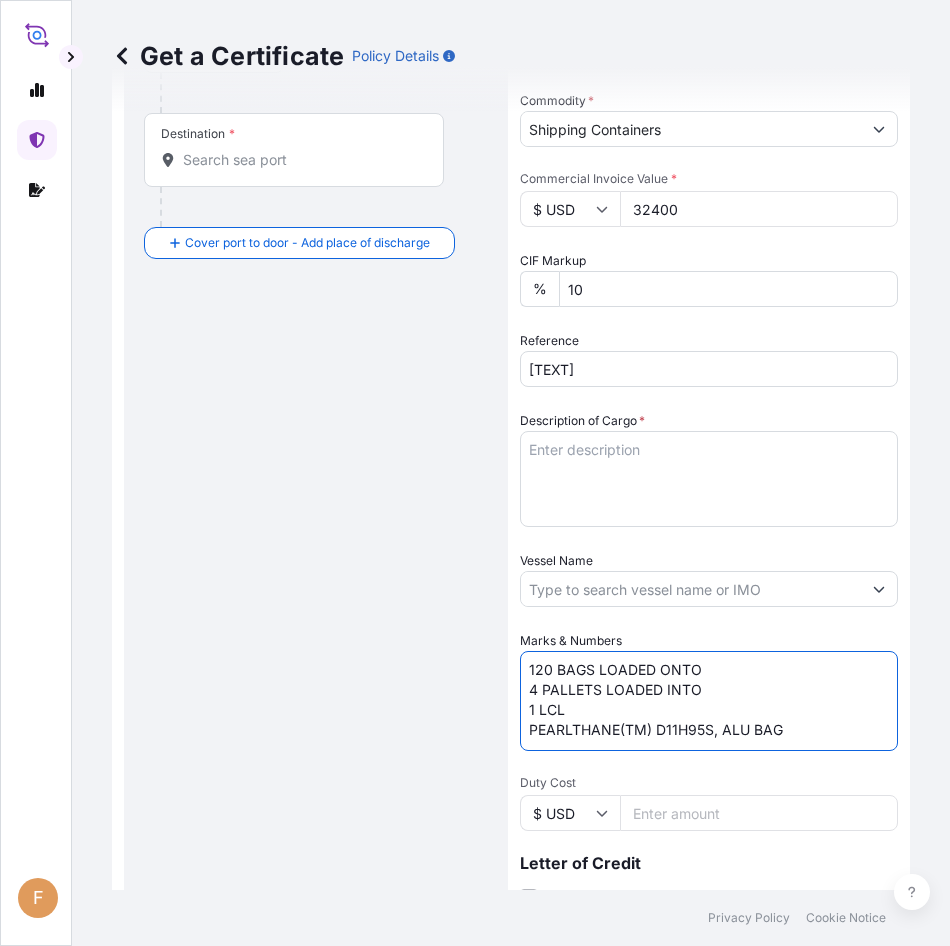 scroll, scrollTop: 343, scrollLeft: 0, axis: vertical 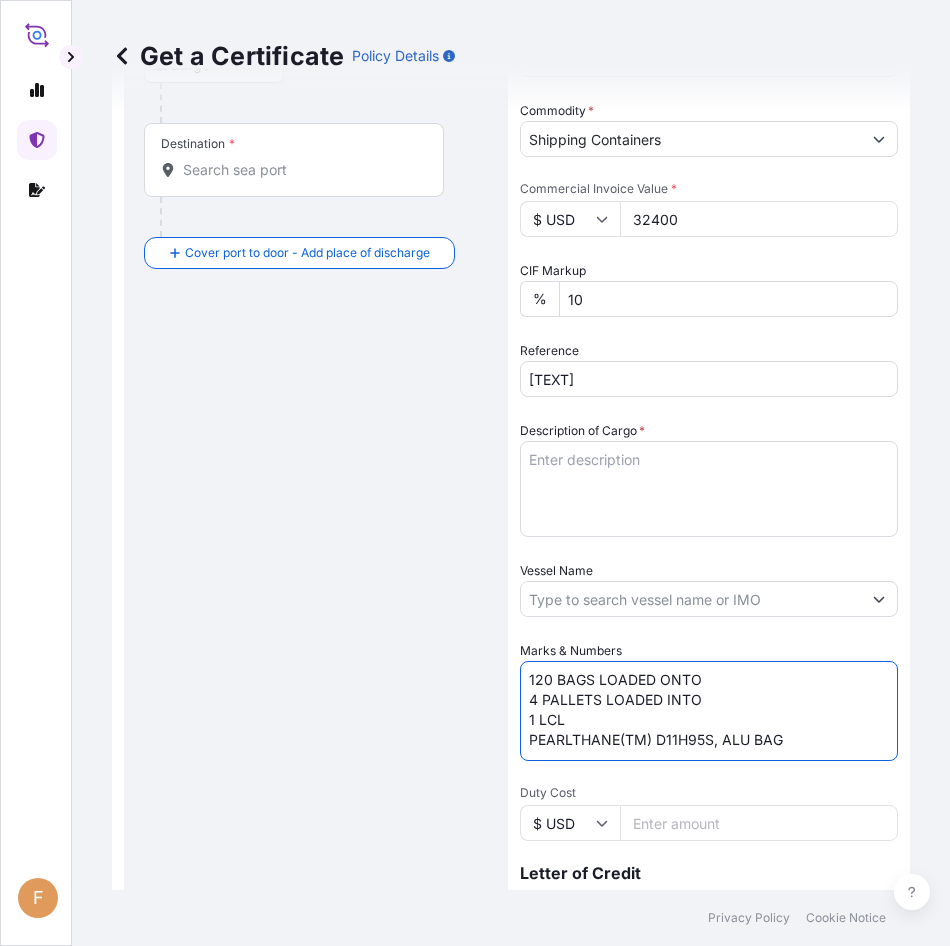 click on "Description of Cargo *" at bounding box center [709, 489] 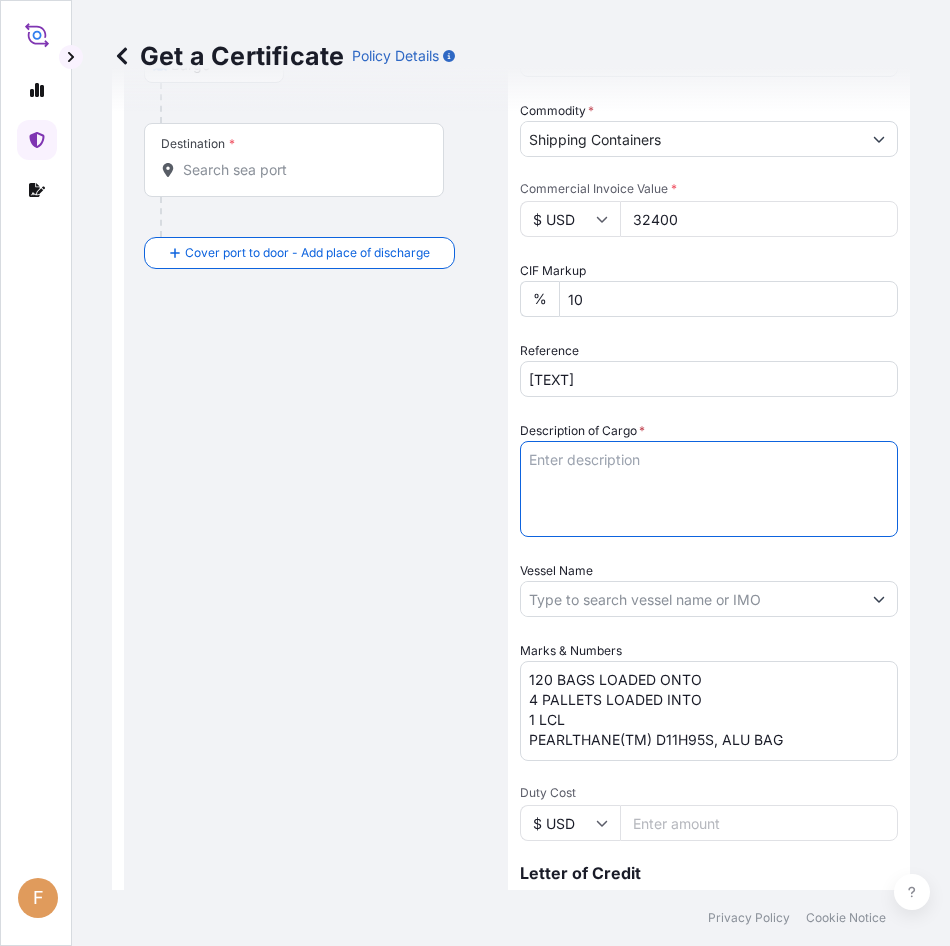 paste on "120 BAGS LOADED ONTO
4 PALLETS LOADED INTO
1 LCL
PEARLTHANE(TM) D11H95S, ALU BAG" 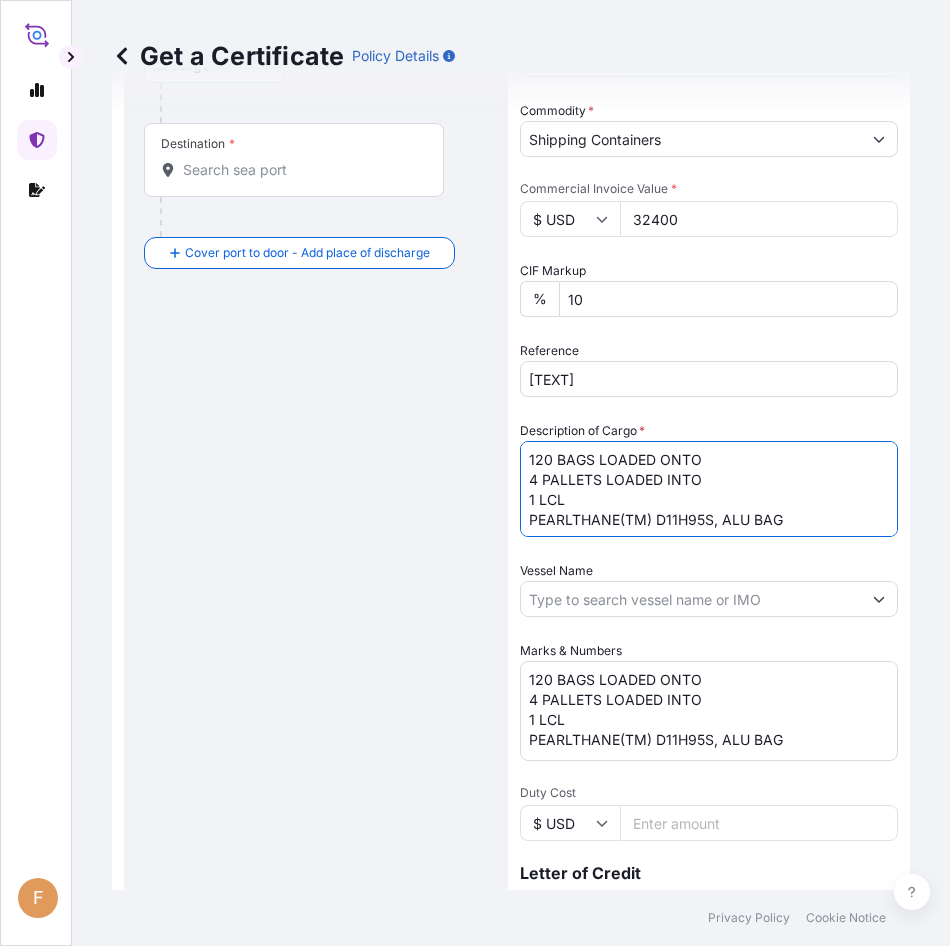 type on "120 BAGS LOADED ONTO
4 PALLETS LOADED INTO
1 LCL
PEARLTHANE(TM) D11H95S, ALU BAG" 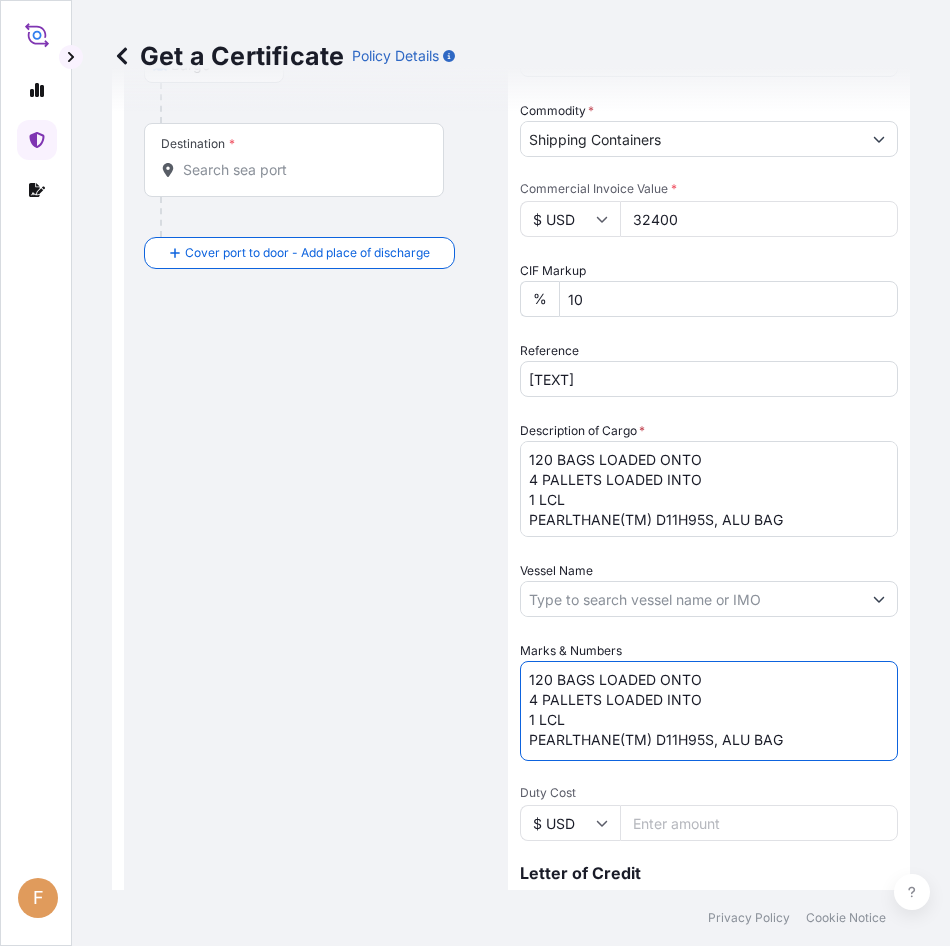 drag, startPoint x: 785, startPoint y: 739, endPoint x: 497, endPoint y: 650, distance: 301.43823 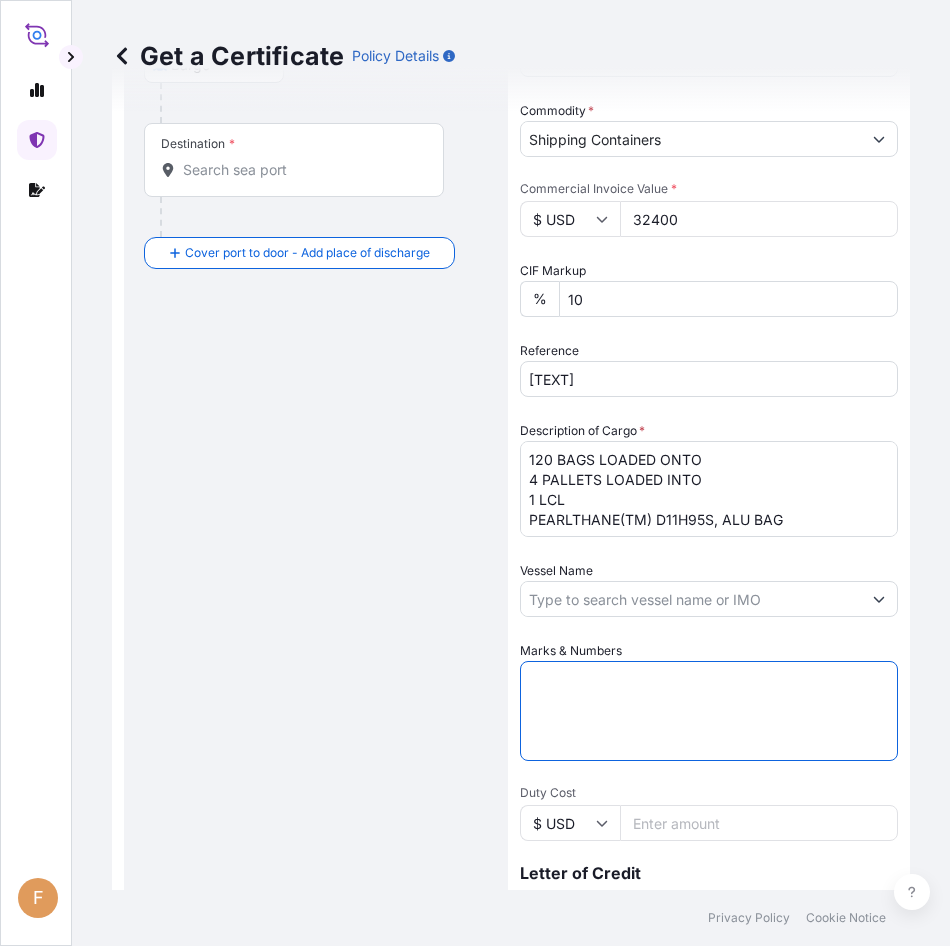 type 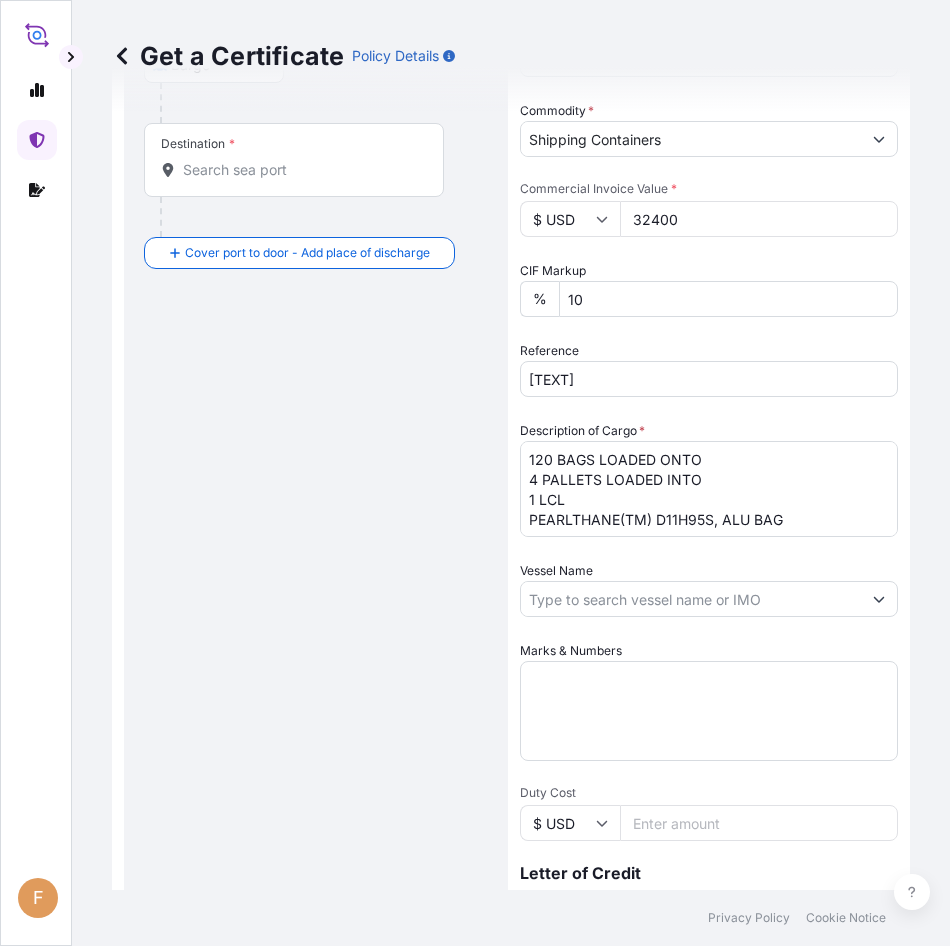 click on "Vessel Name" at bounding box center [691, 599] 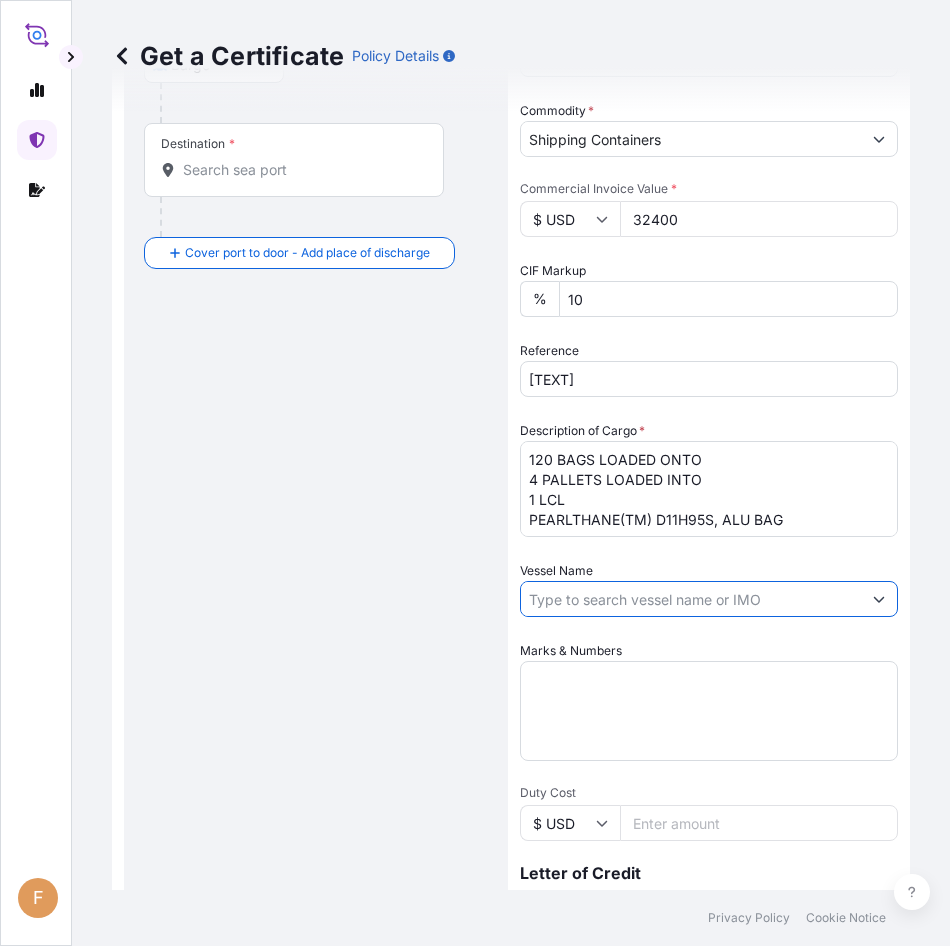 paste on "MSC MIA" 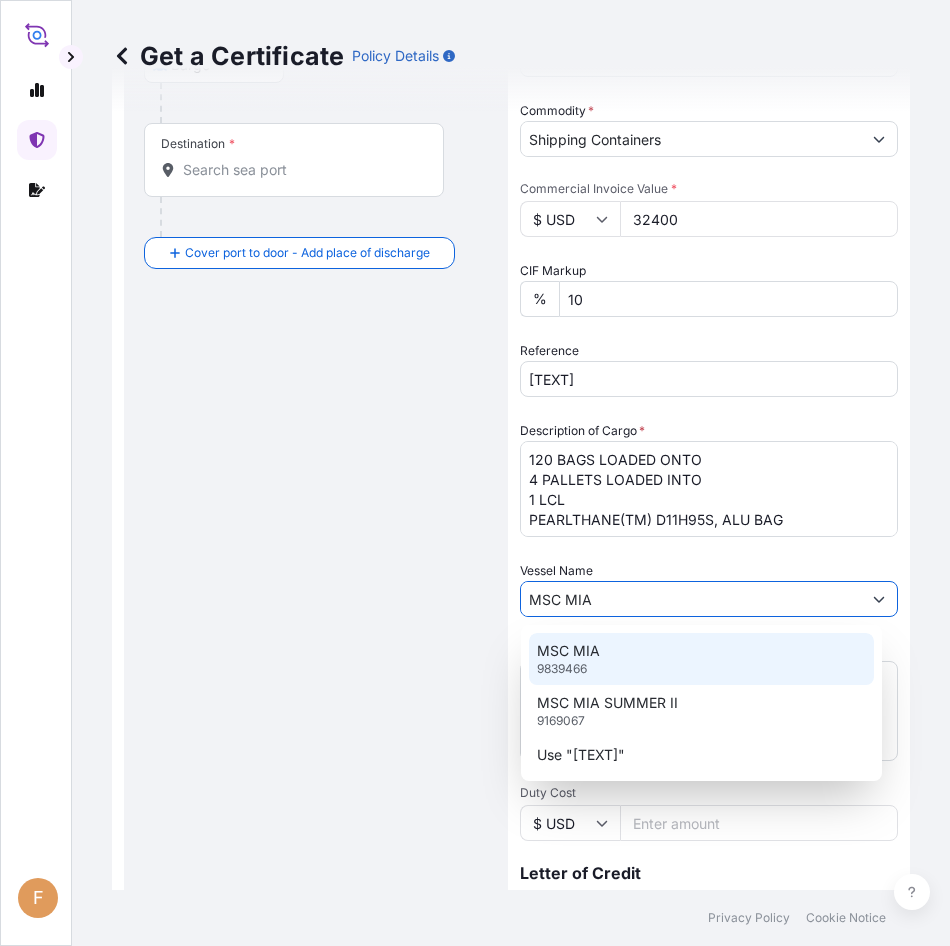 click on "[TEXT] [NUMBER]" at bounding box center (701, 659) 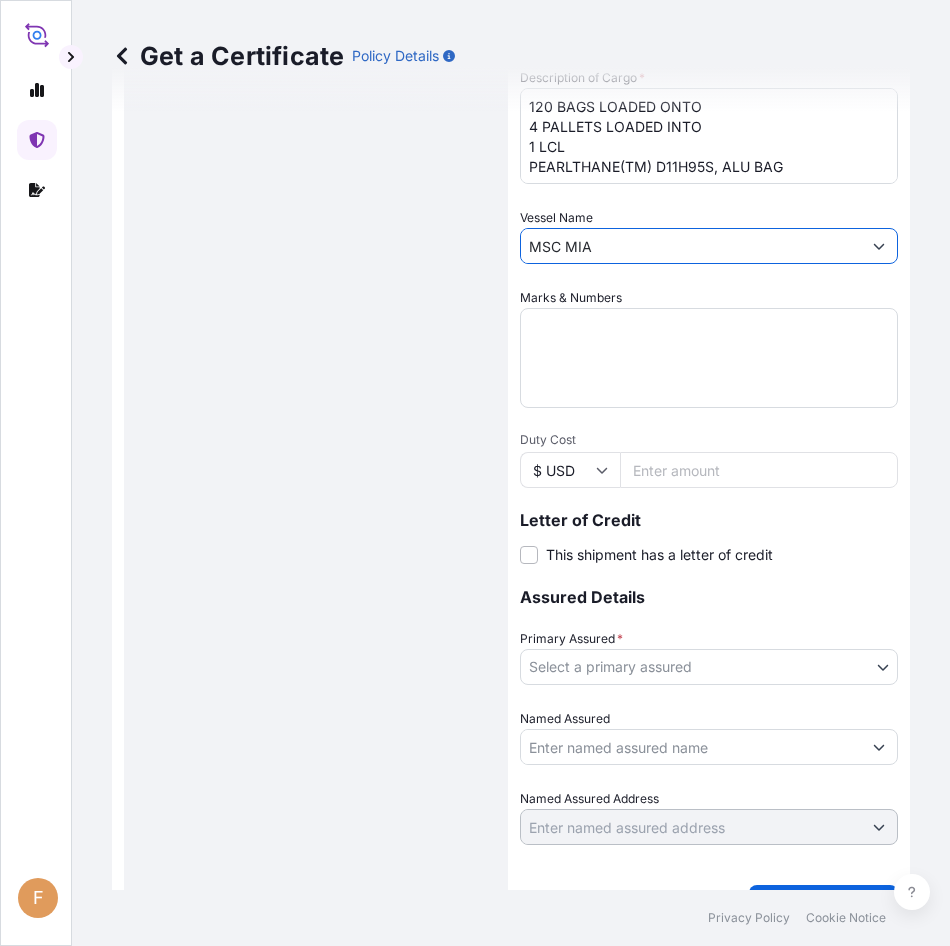 scroll, scrollTop: 743, scrollLeft: 0, axis: vertical 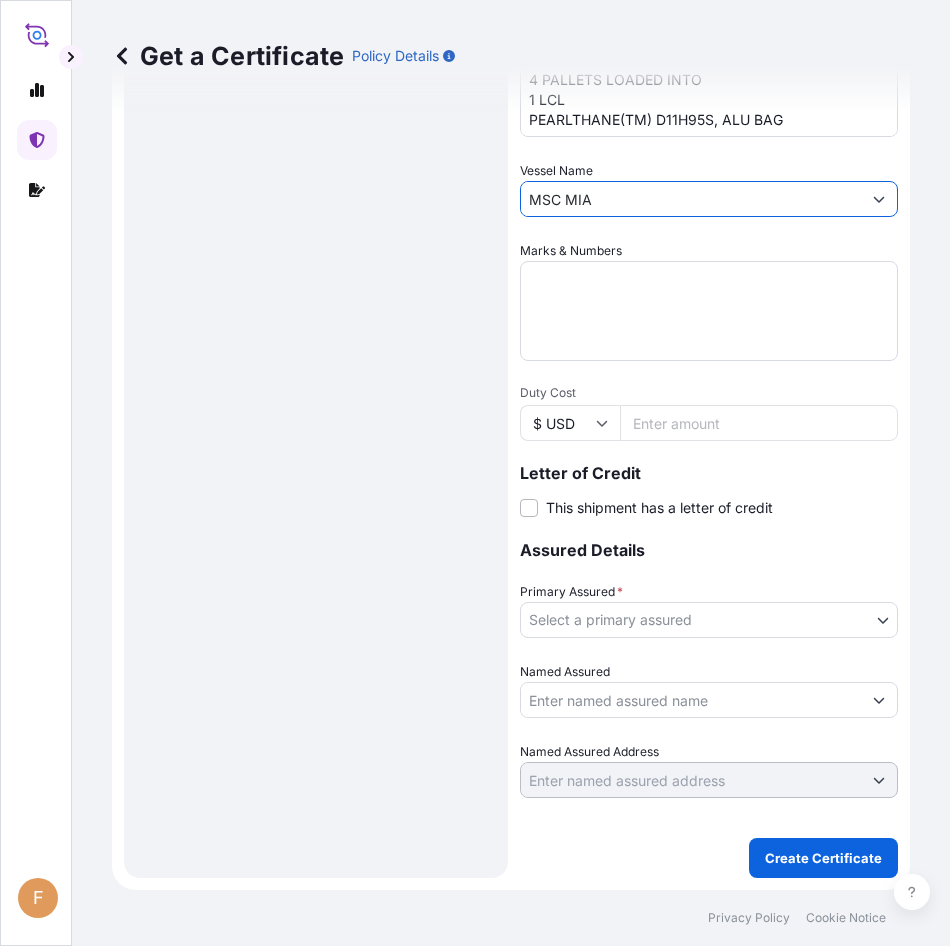 type on "MSC MIA" 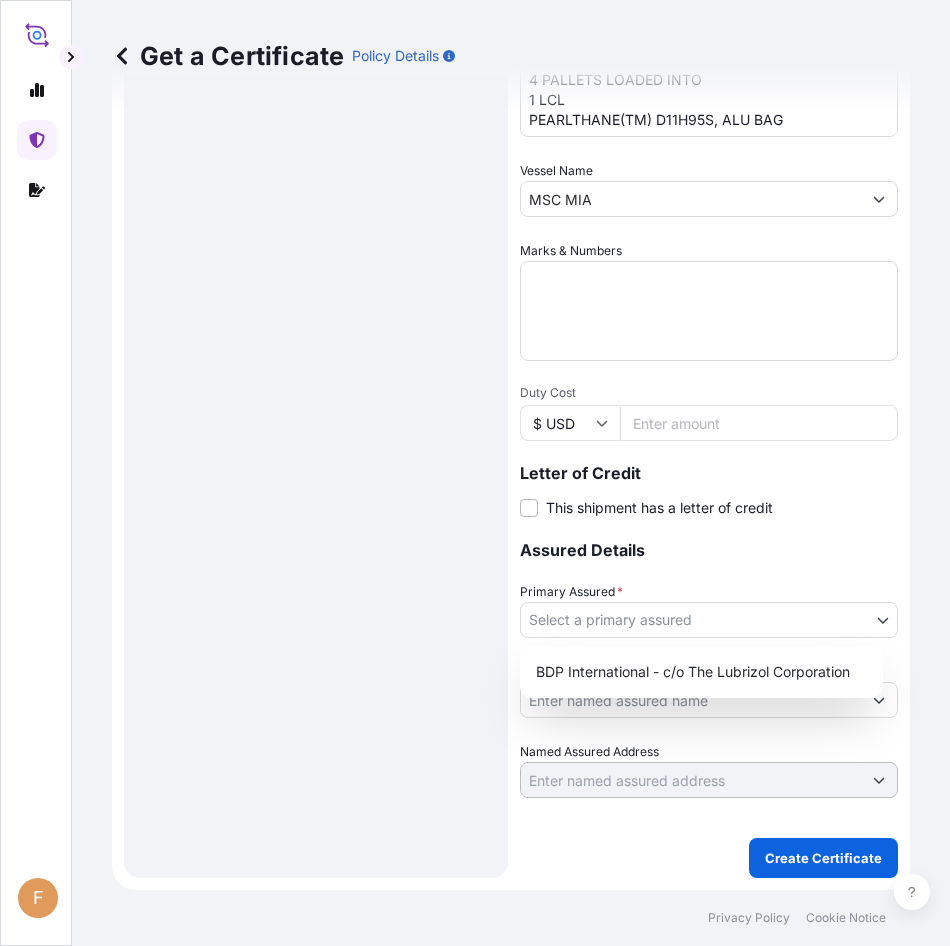 click on "F Get a Certificate Policy Details Route Details   Cover door to port - Add loading place Place of loading Road / Inland Road / Inland Origin * Main transport mode Barge Air Barge Road Ocean Vessel Rail Barge in Tow Destination * Cover port to door - Add place of discharge Road / Inland Road / Inland Place of Discharge Shipment Details Issue date * [DAY] / [DAY] / [YEAR] Date of Departure * [DAY] / [DAY] / [YEAR] Date of Arrival [DAY] / [DAY] / [YEAR] Commodity * Shipping Containers Packing Category Commercial Invoice Value    * $ USD 32400 CIF Markup % 10 Reference [TEXT] Description of Cargo * 120 BAGS LOADED ONTO
4 PALLETS LOADED INTO
1 LCL
PEARLTHANE(TM) D11H95S, ALU BAG Vessel Name MSC MIA Marks & Numbers Duty Cost   $ USD Letter of Credit This shipment has a letter of credit Letter of credit * Letter of credit may not exceed 12000 characters Assured Details Primary Assured * Select a primary assured [COMPANY] - c/o The Lubrizol Corporation Named Assured Named Assured Address Create Certificate Privacy Policy" at bounding box center (475, 473) 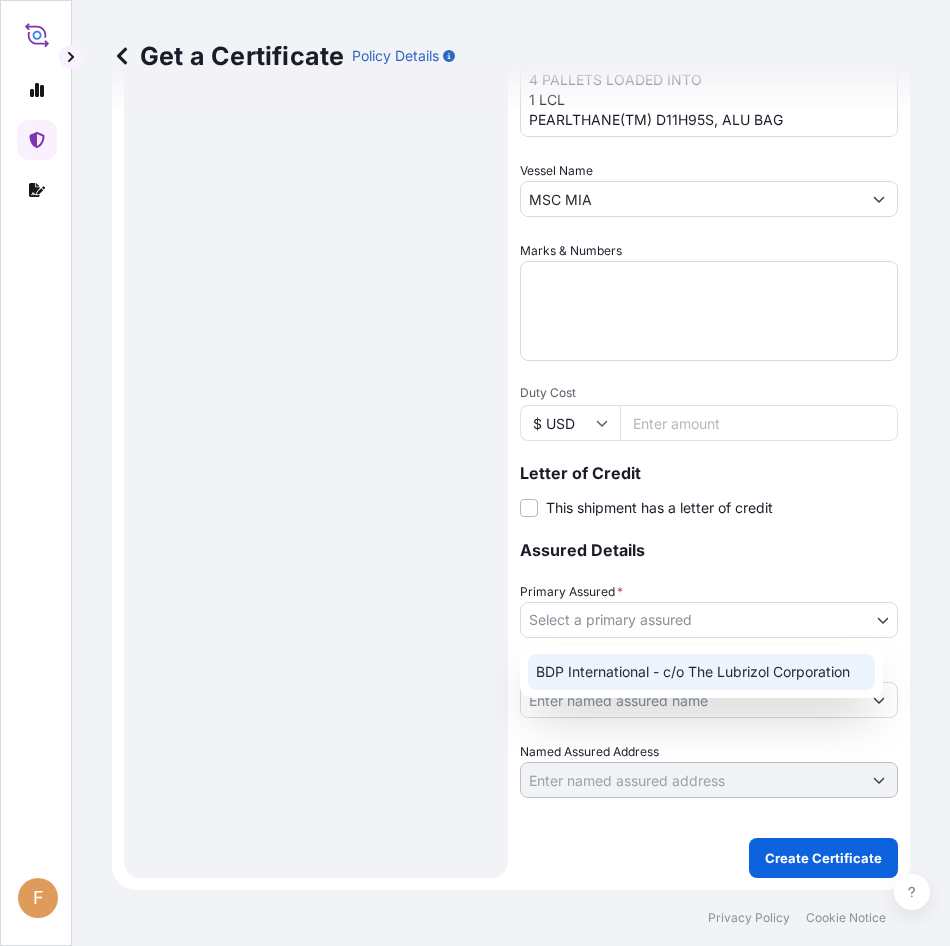 click on "BDP International - c/o The Lubrizol Corporation" at bounding box center [701, 672] 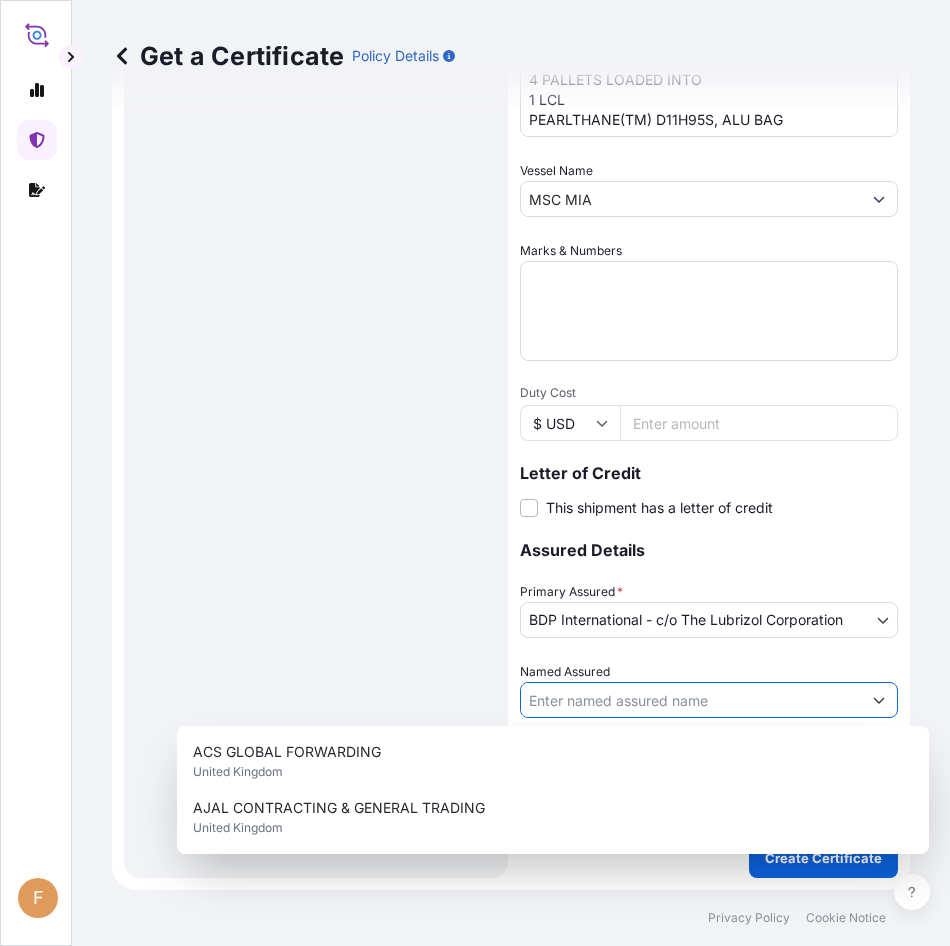 click on "Named Assured" at bounding box center [691, 700] 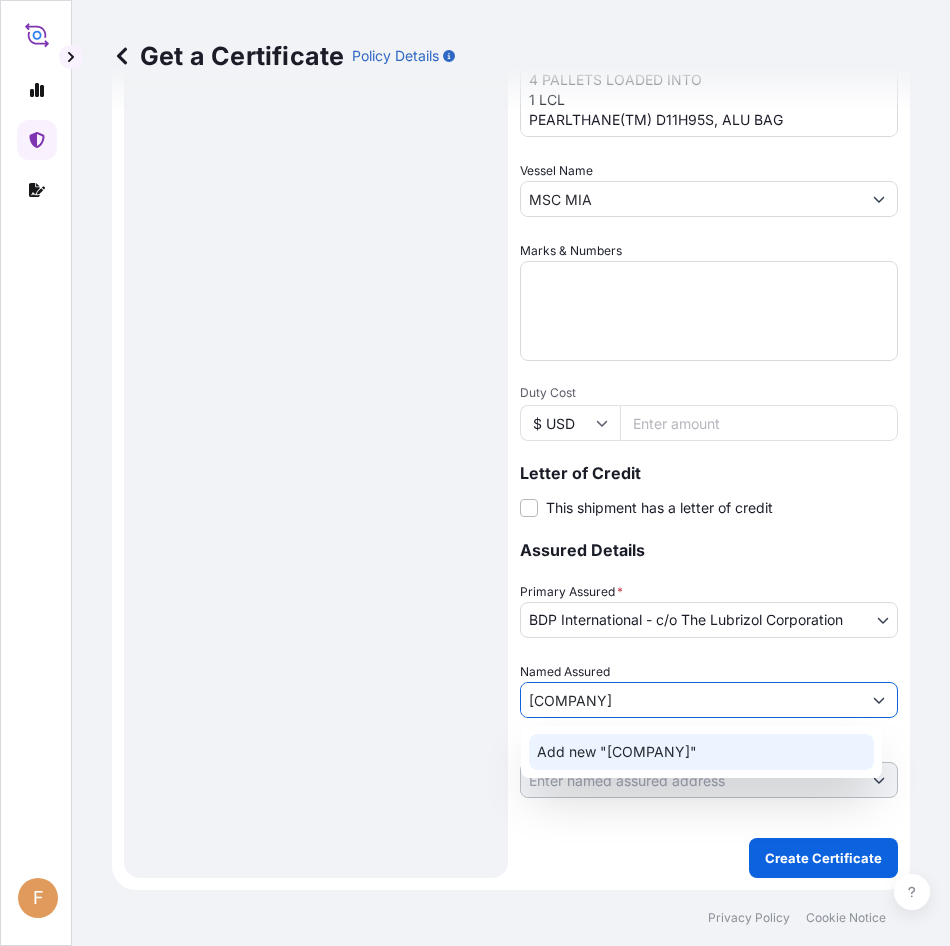 type on "[COMPANY]" 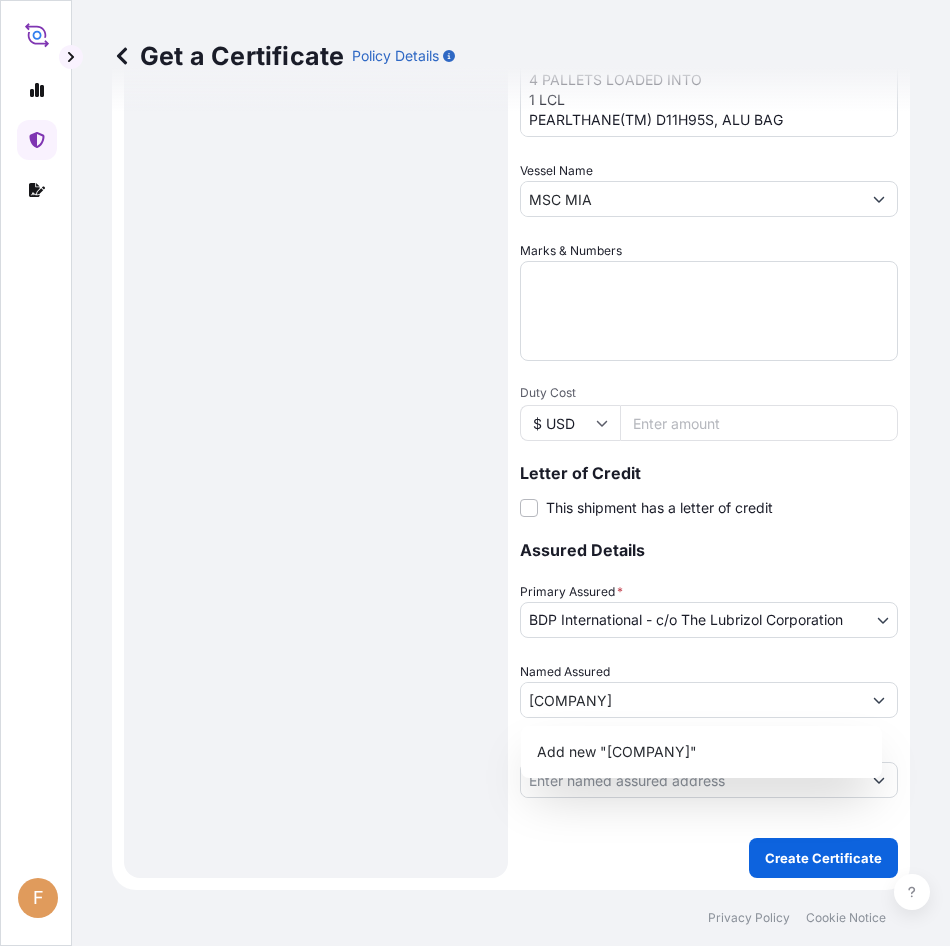 click on "Route Details   Cover door to port - Add loading place Place of loading Road / Inland Road / Inland Origin * Main transport mode Barge Air Barge Road Ocean Vessel Rail Barge in Tow Destination * Cover port to door - Add place of discharge Road / Inland Road / Inland Place of Discharge" at bounding box center [316, 129] 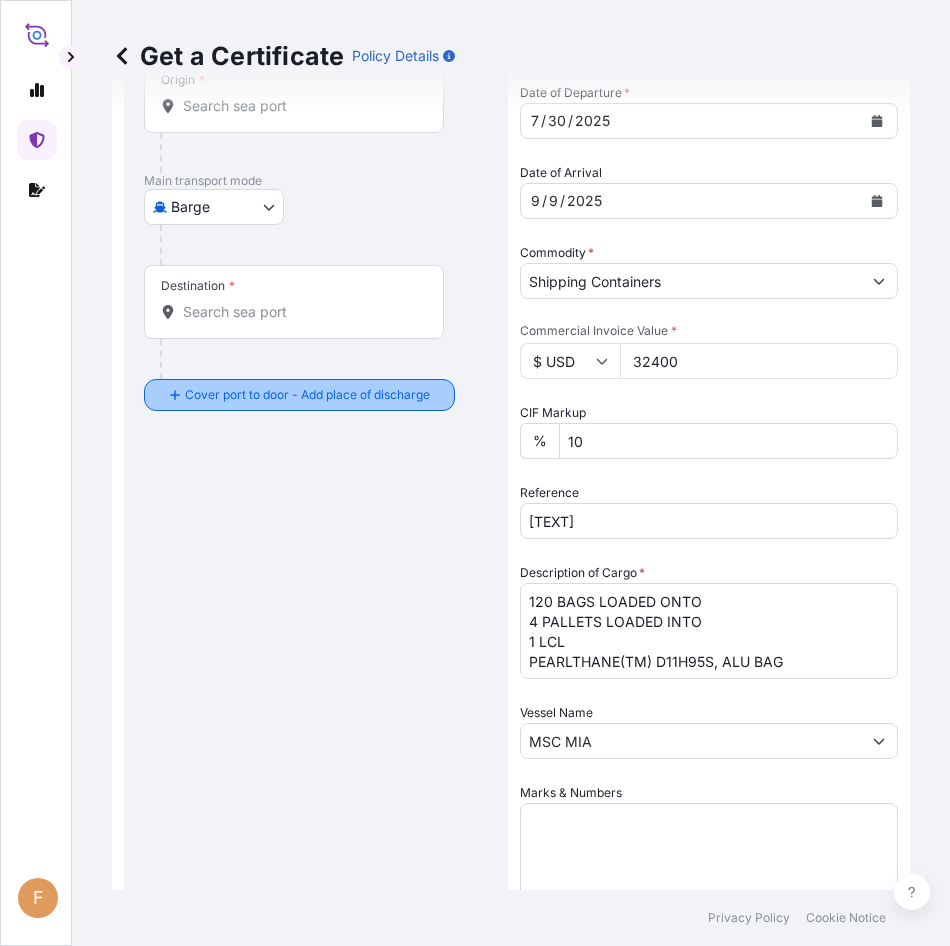 scroll, scrollTop: 0, scrollLeft: 0, axis: both 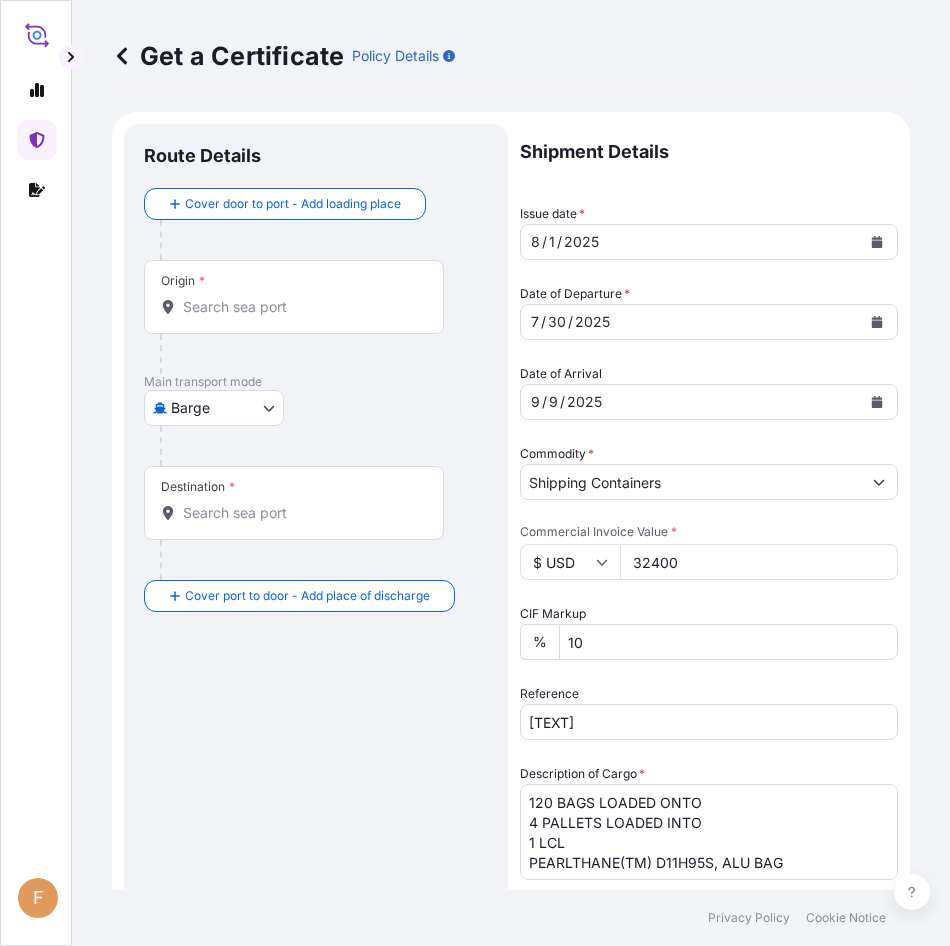 click on "Origin *" at bounding box center [301, 307] 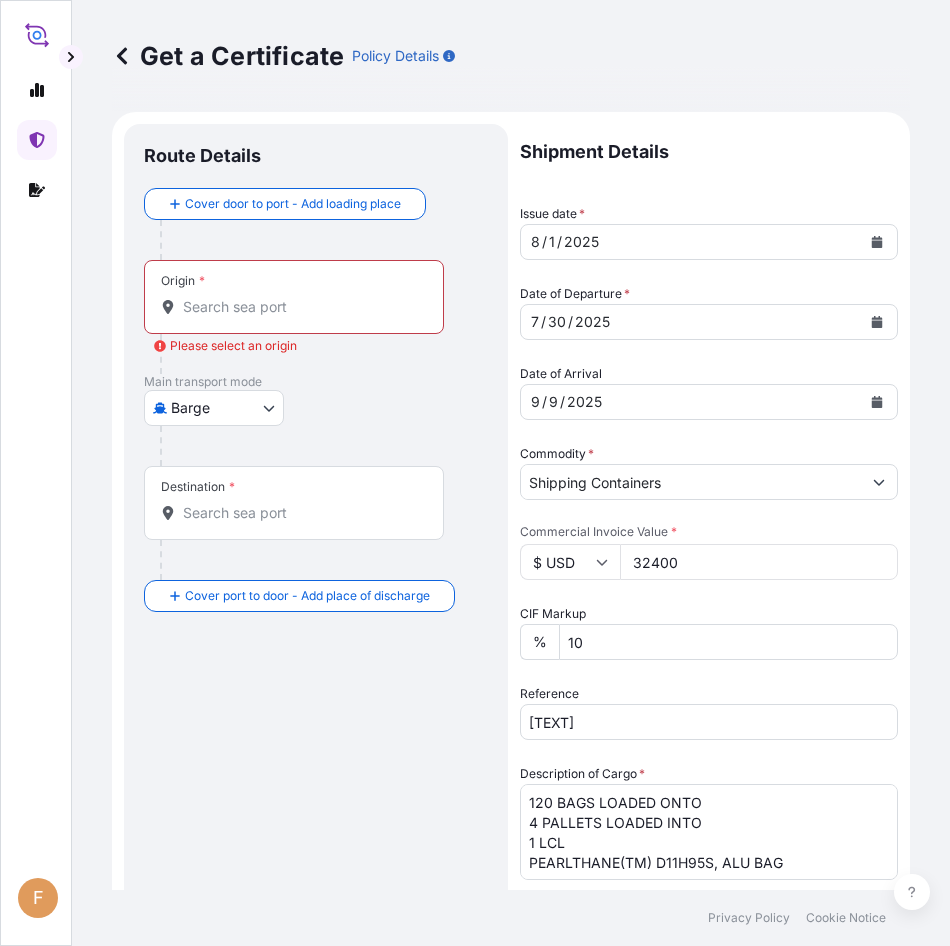 click on "Origin * Please select an origin" at bounding box center [301, 307] 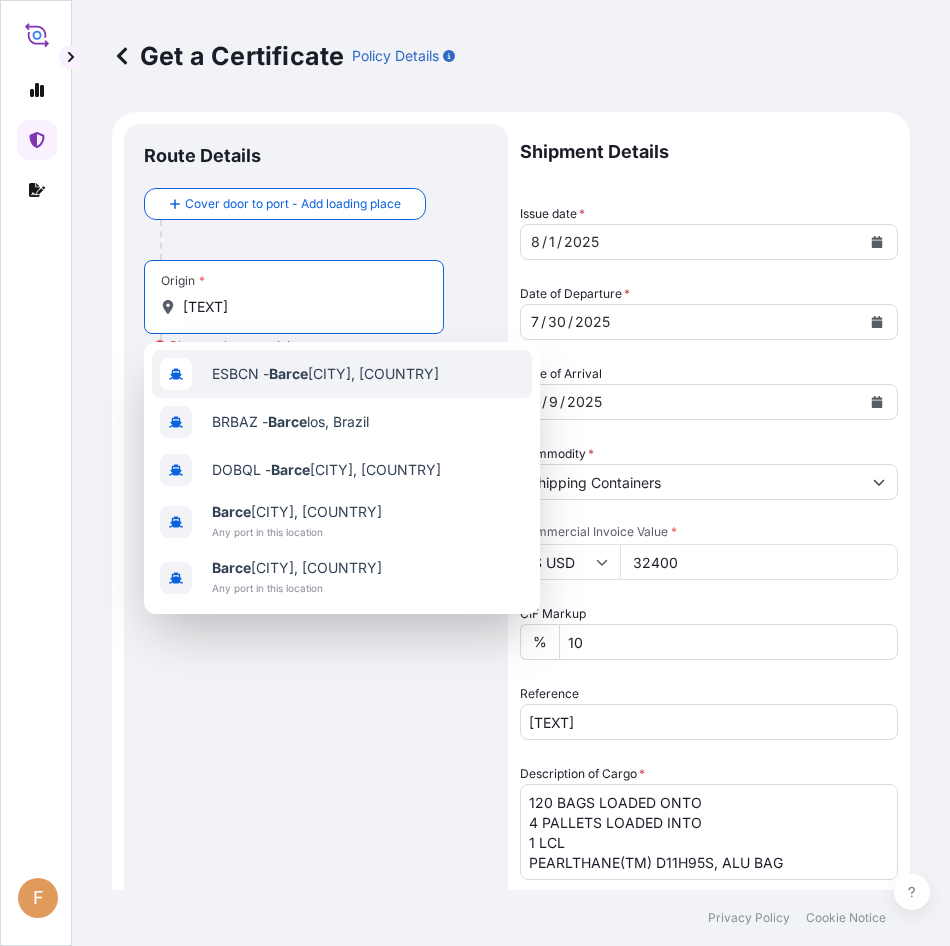 click on "[TEXT] -  [CITY], [COUNTRY]" at bounding box center (325, 374) 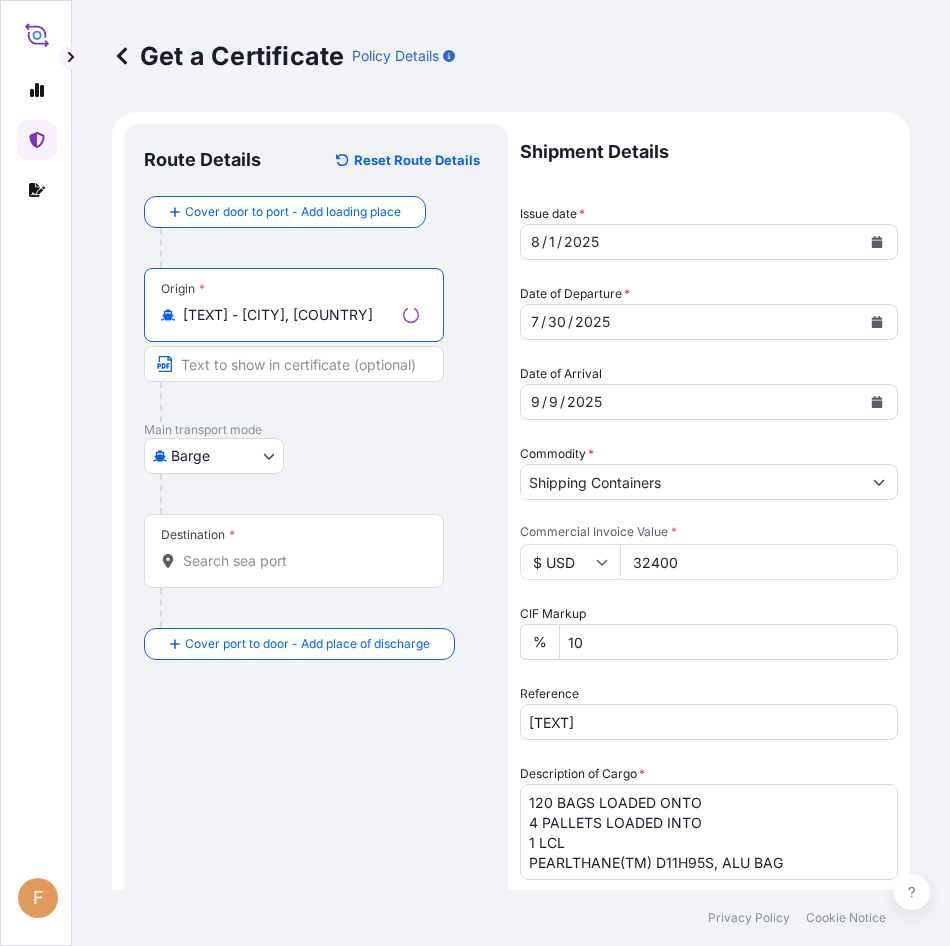 type on "[TEXT] - [CITY], [COUNTRY]" 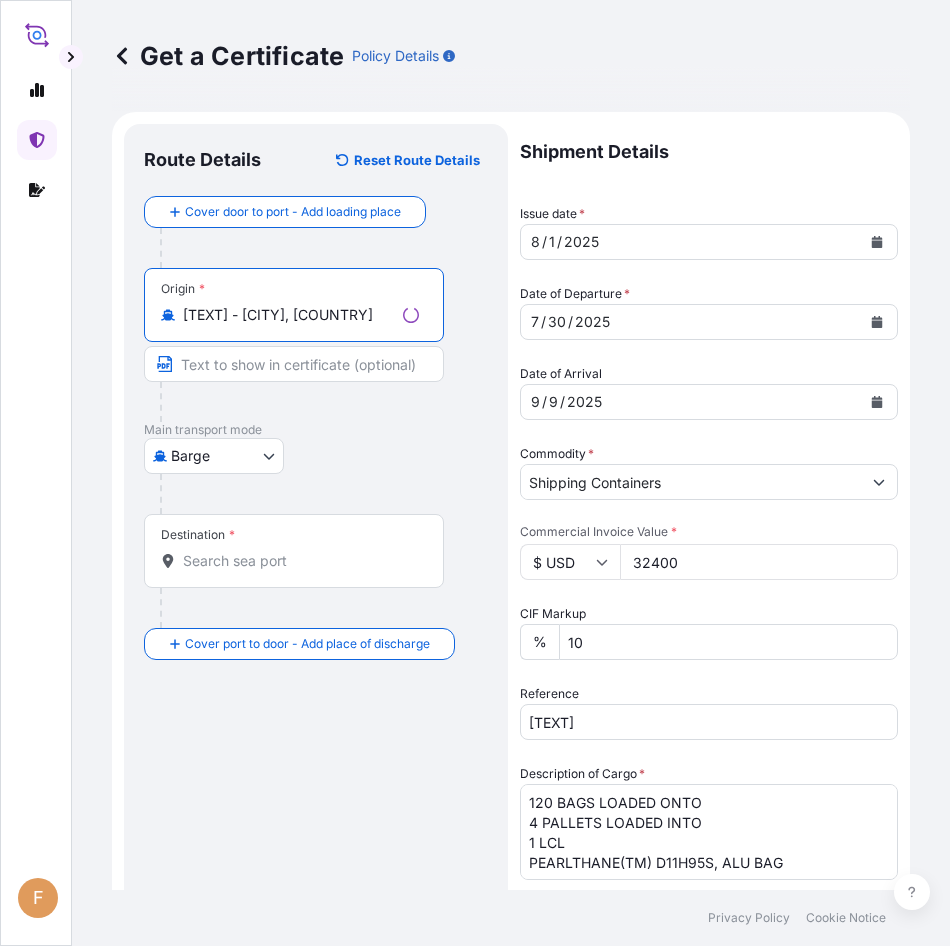 click on "10 options available. 0 options available. 5 options available.
F Get a Certificate Policy Details Route Details Reset Route Details   Cover door to port - Add loading place Place of loading Road / Inland Road / Inland Origin * [TEXT] - [CITY], [COUNTRY] Main transport mode Barge Air Barge Road Ocean Vessel Rail Barge in Tow Destination * Cover port to door - Add place of discharge Road / Inland Road / Inland Place of Discharge Shipment Details Issue date * [DAY] / [DAY] / [YEAR] Date of Departure * [DAY] / [DAY] / [YEAR] Date of Arrival [DAY] / [DAY] / [YEAR] Commodity * Shipping Containers Packing Category Commercial Invoice Value    * $ USD 32400 CIF Markup % 10 Reference [TEXT] Description of Cargo * 120 BAGS LOADED ONTO
4 PALLETS LOADED INTO
1 LCL
PEARLTHANE(TM) D11H95S, ALU BAG Vessel Name MSC MIA Marks & Numbers Duty Cost   $ USD Letter of Credit This shipment has a letter of credit Letter of credit * Letter of credit may not exceed 12000 characters Assured Details Primary Assured * Named Assured [COMPANY] 0" at bounding box center [475, 473] 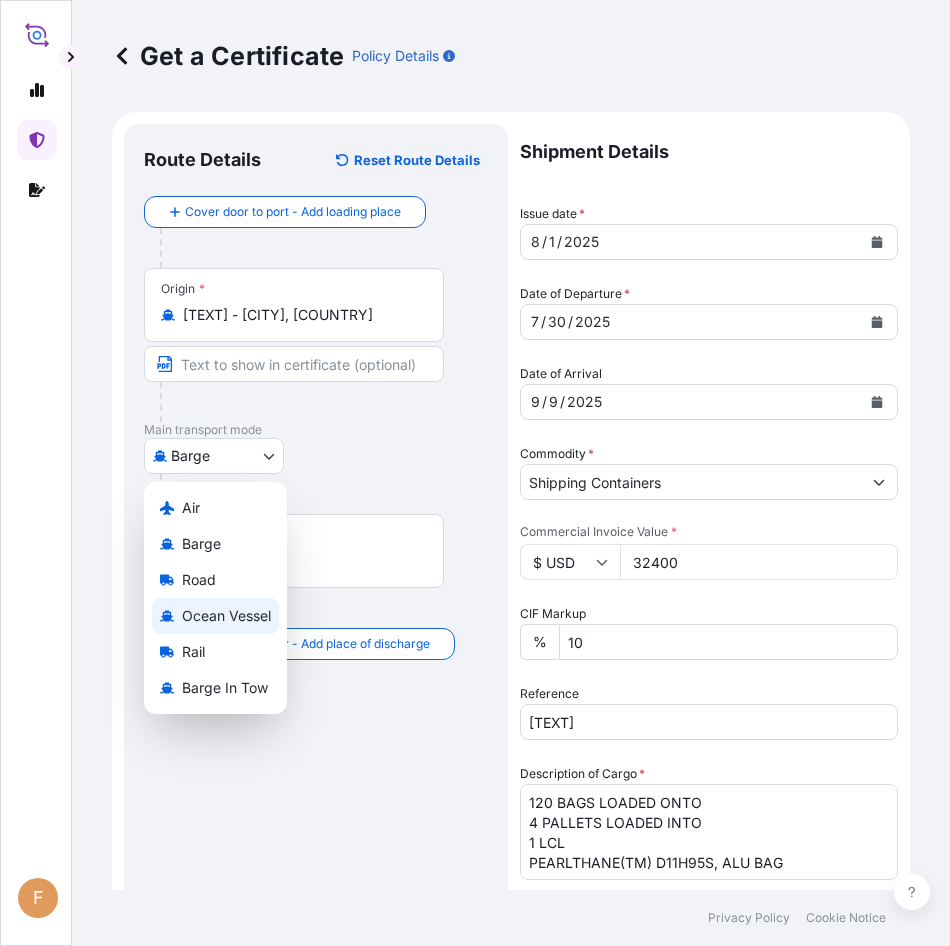 click on "Ocean Vessel" at bounding box center [226, 616] 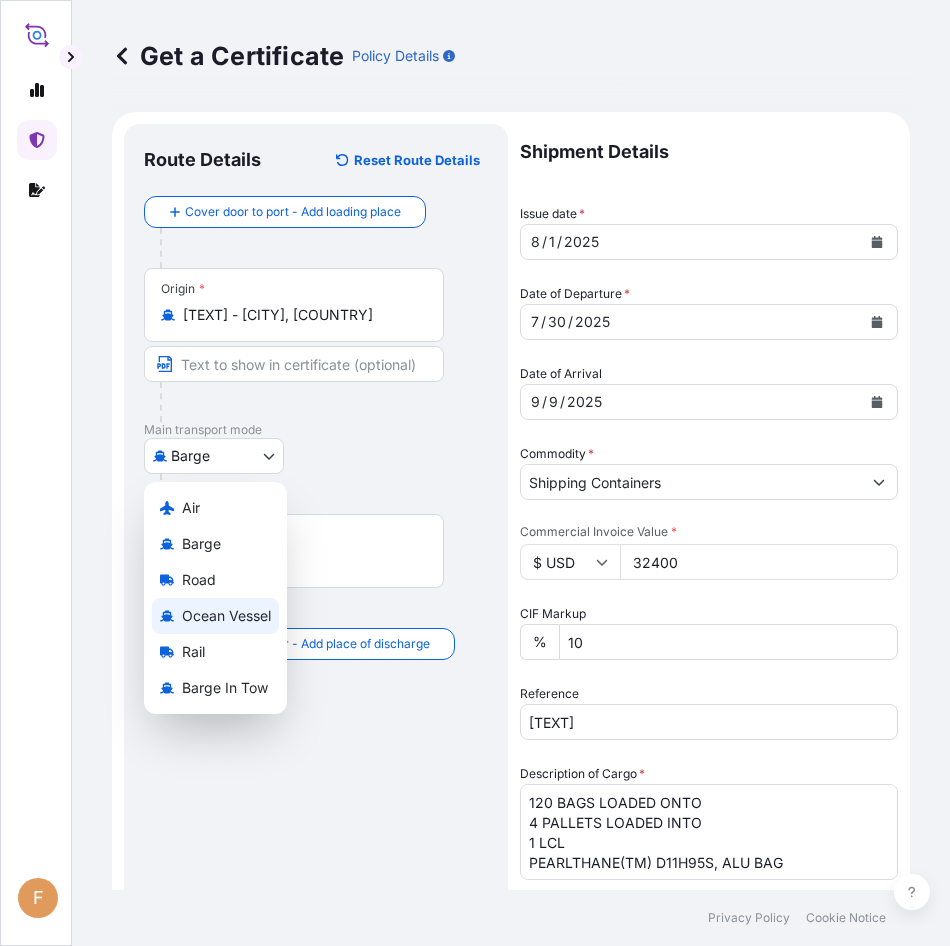 type 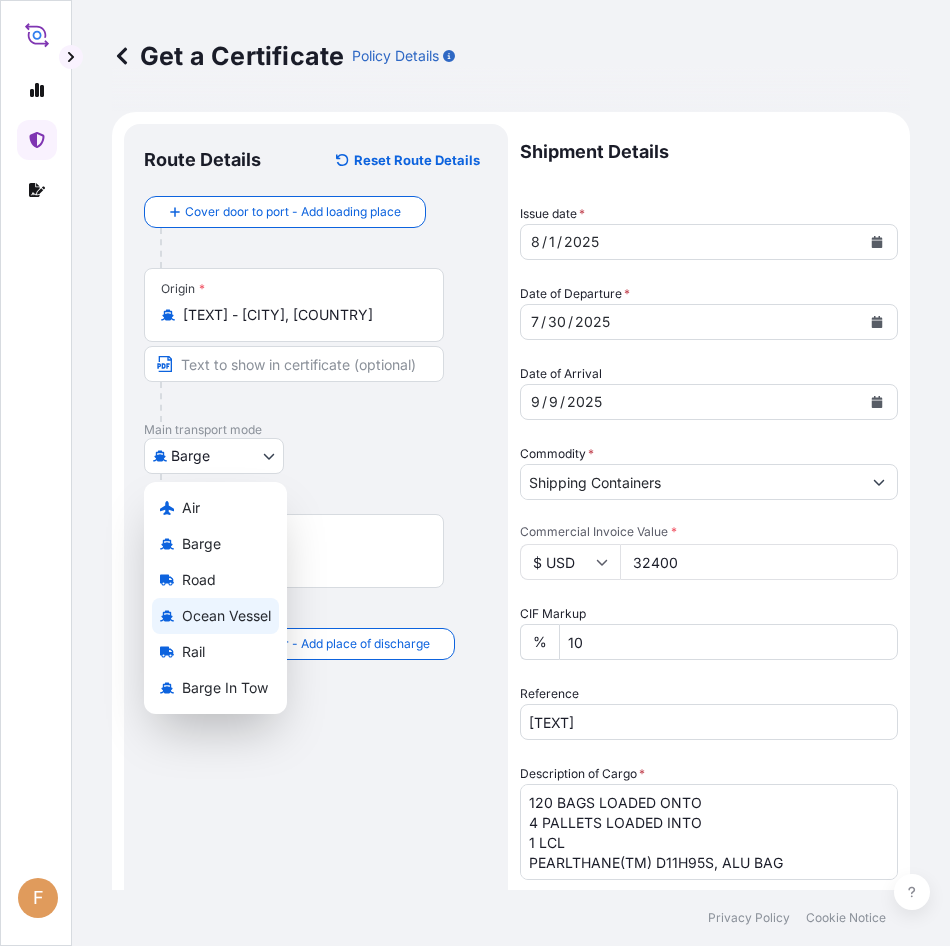 select on "Ocean Vessel" 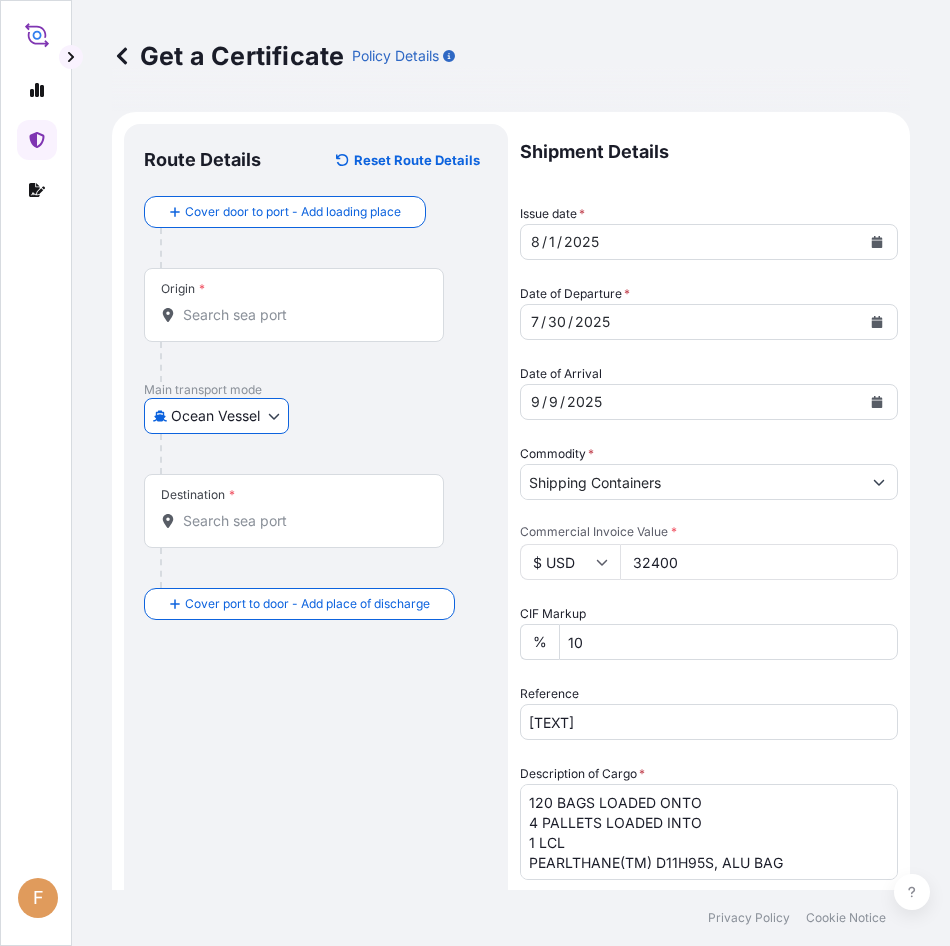 click on "Origin *" at bounding box center (301, 315) 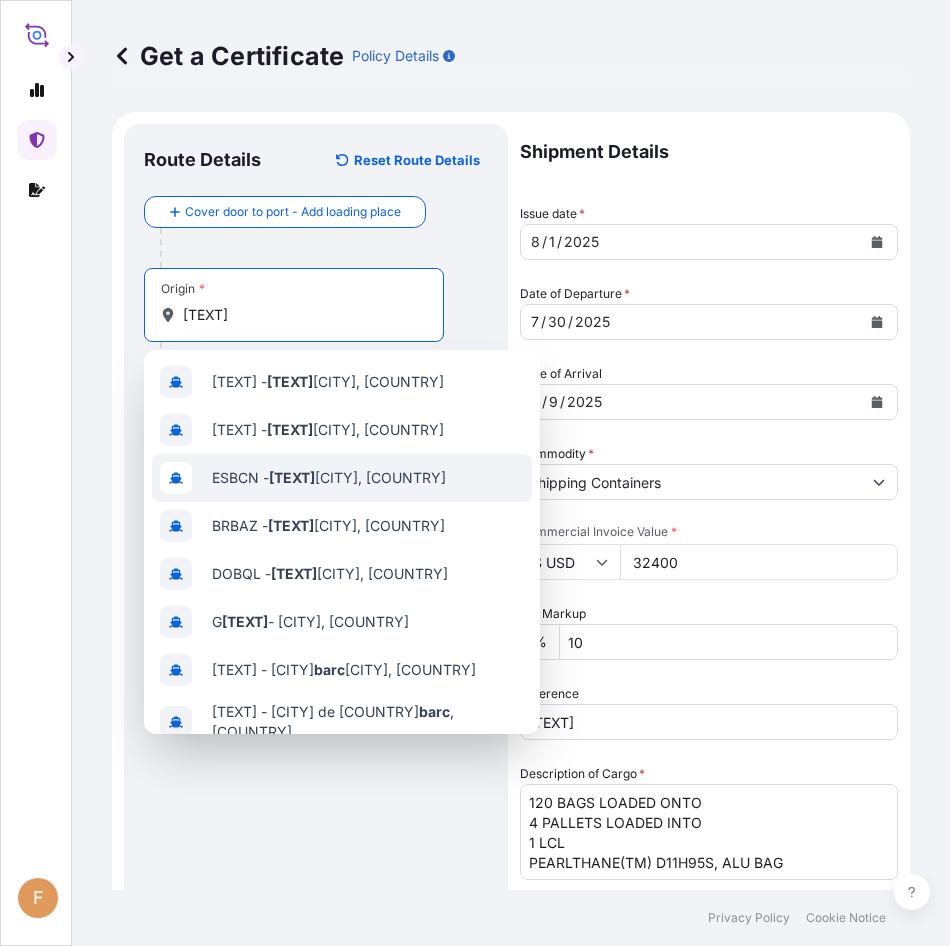 click on "[TEXT] -  [CITY], [COUNTRY]" at bounding box center (342, 478) 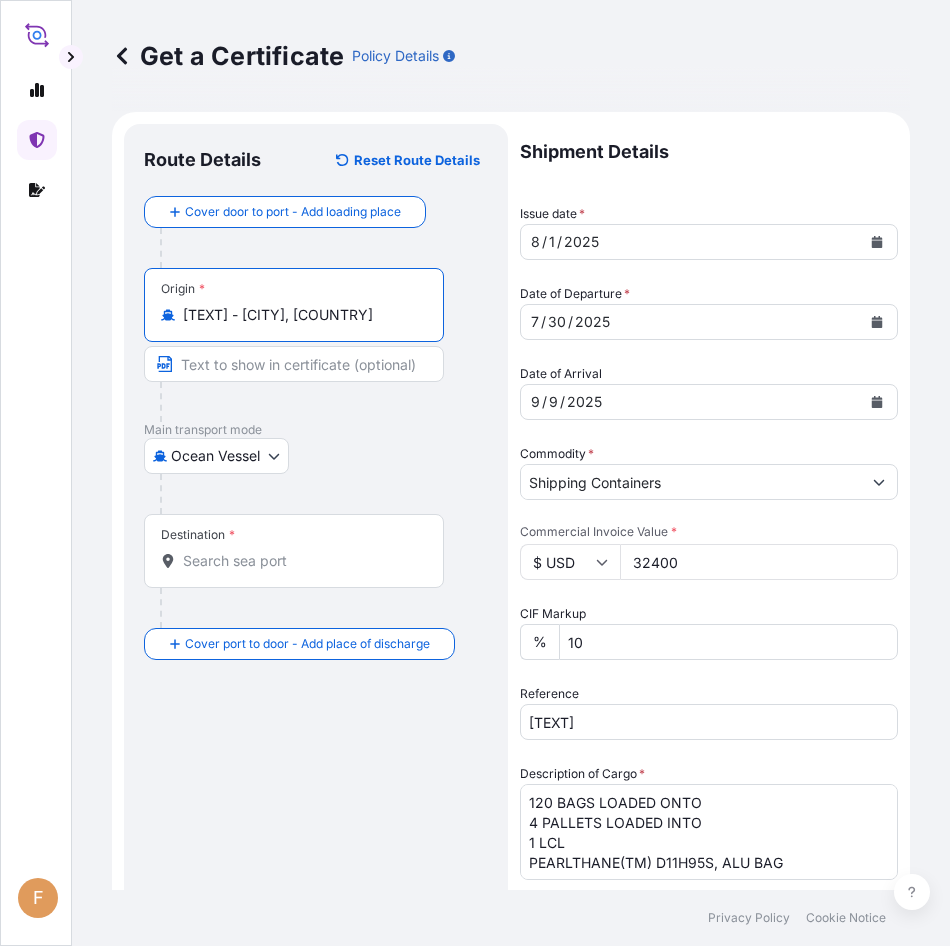 type on "[TEXT] - [CITY], [COUNTRY]" 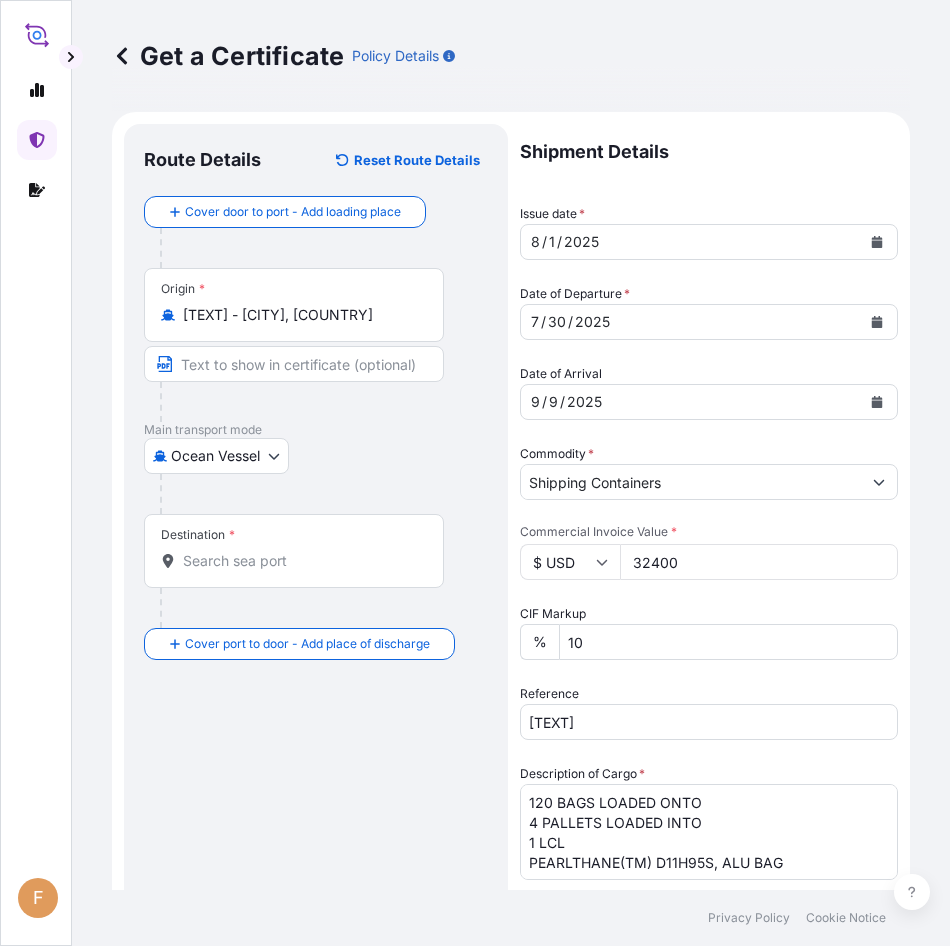click on "Destination *" at bounding box center [301, 561] 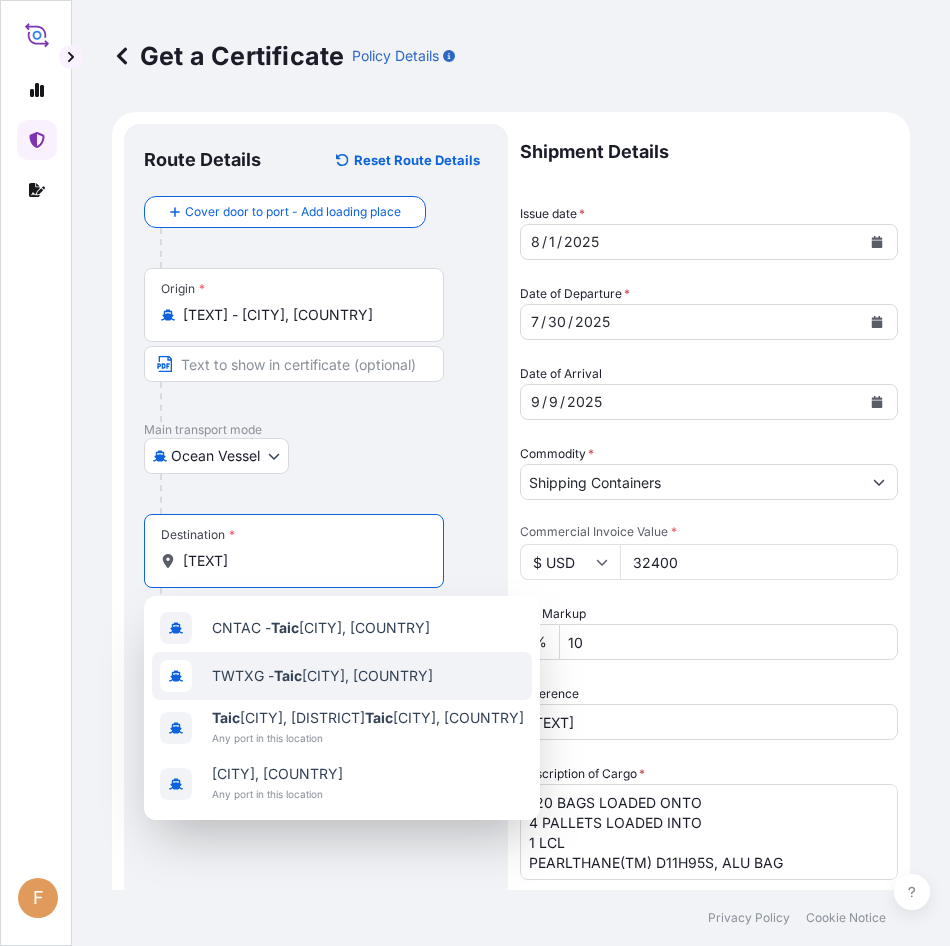click on "[TEXT] -  [CITY], [COUNTRY]" at bounding box center (342, 676) 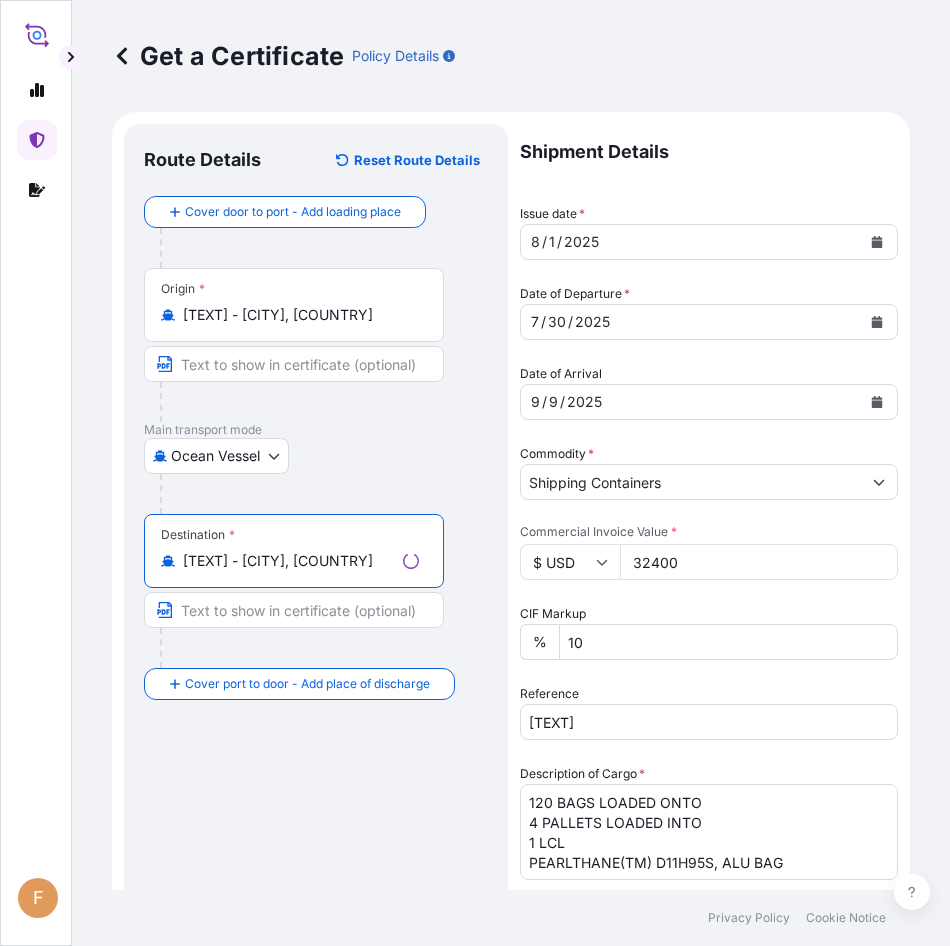 type on "[TEXT] - [CITY], [COUNTRY]" 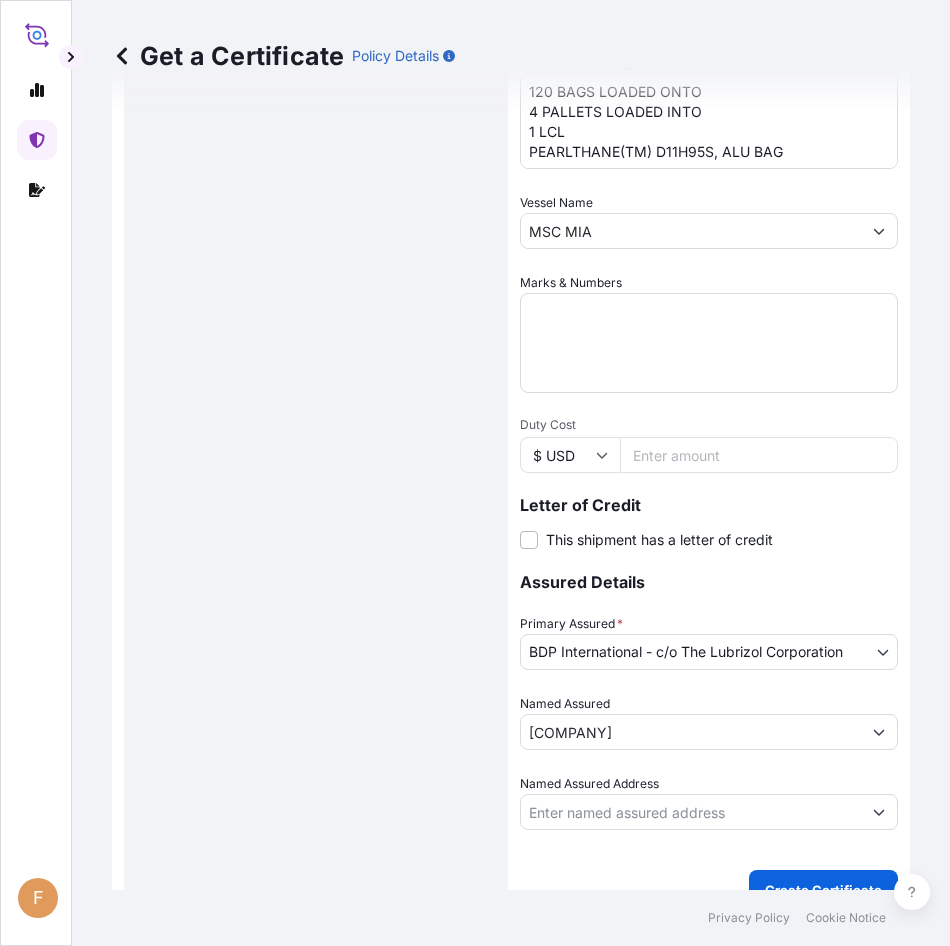 scroll, scrollTop: 743, scrollLeft: 0, axis: vertical 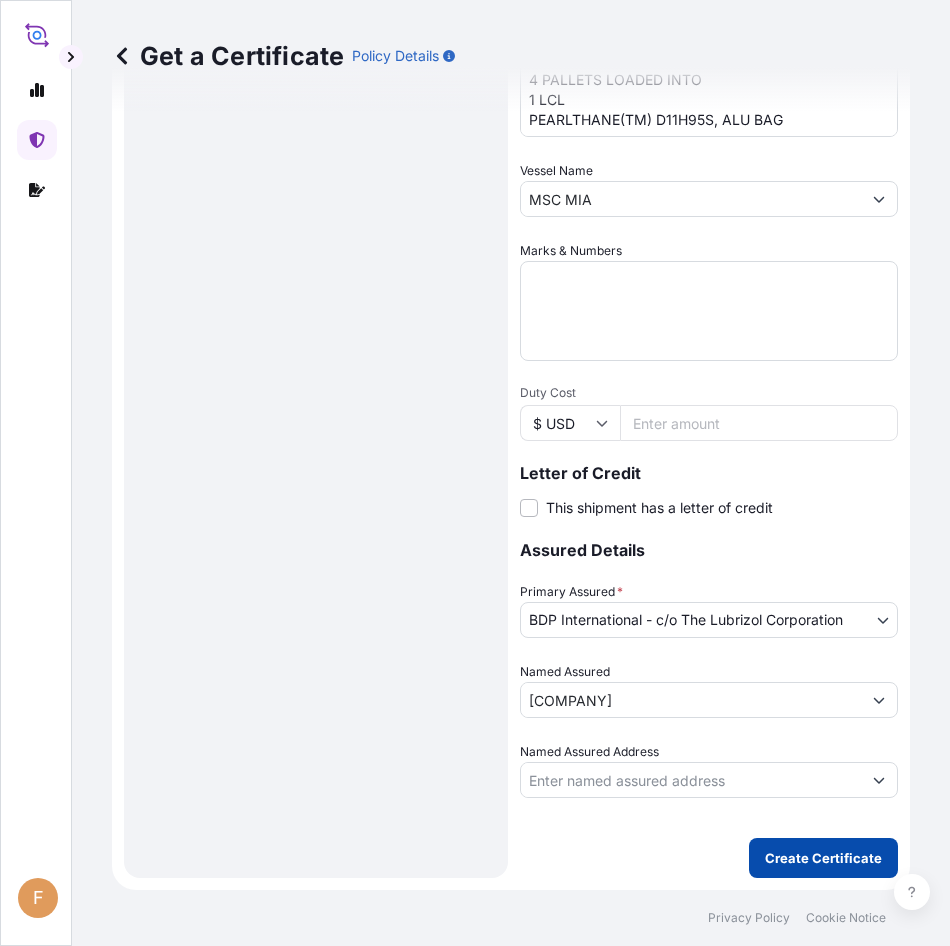 click on "Create Certificate" at bounding box center [823, 858] 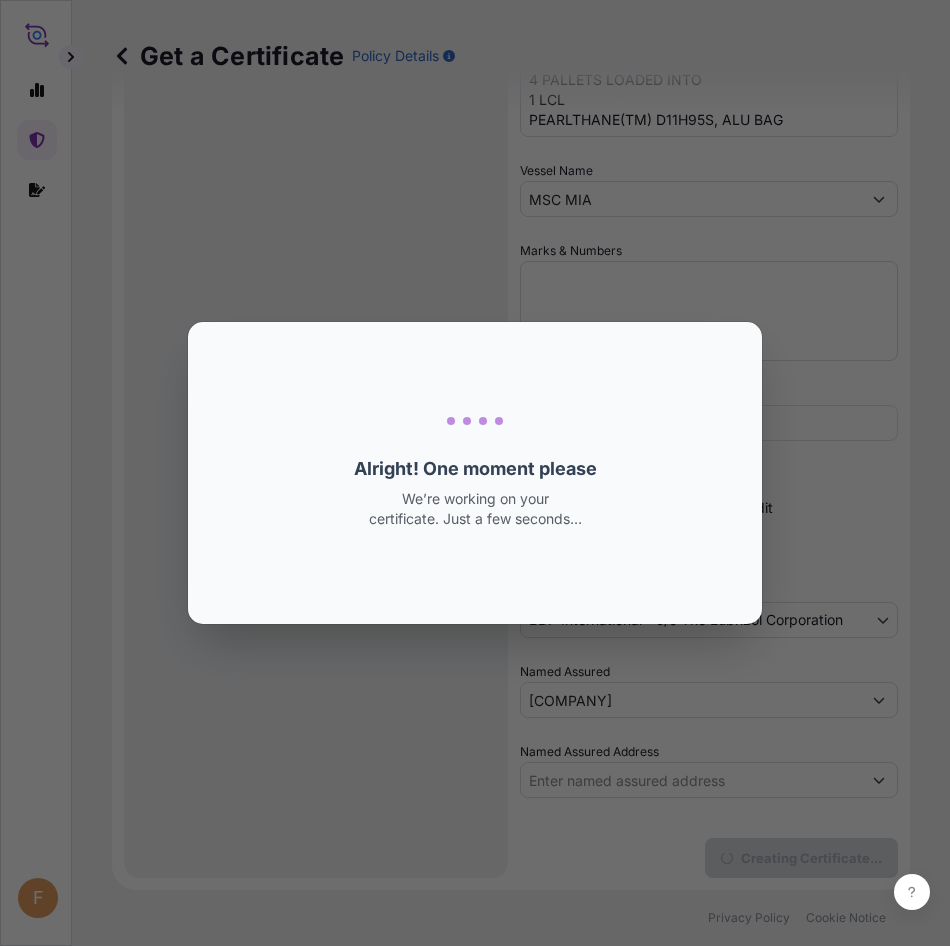 scroll, scrollTop: 0, scrollLeft: 0, axis: both 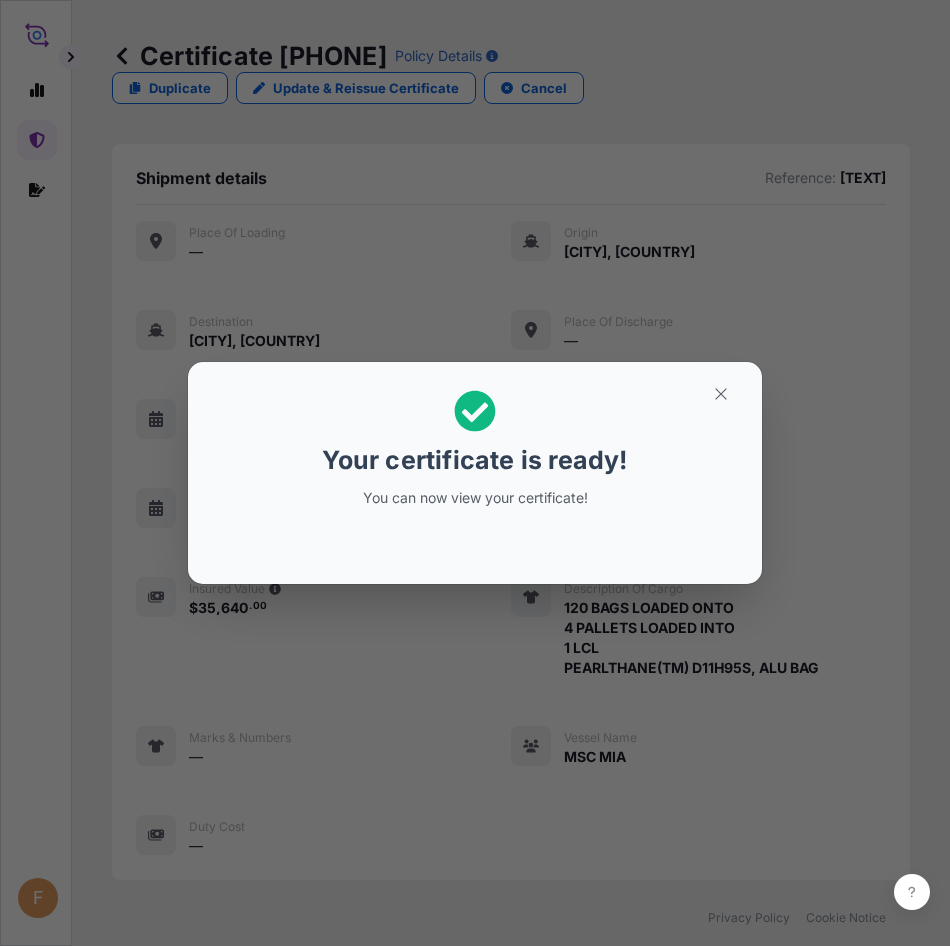 click on "Your certificate is ready! You can now view your certificate!" at bounding box center (475, 473) 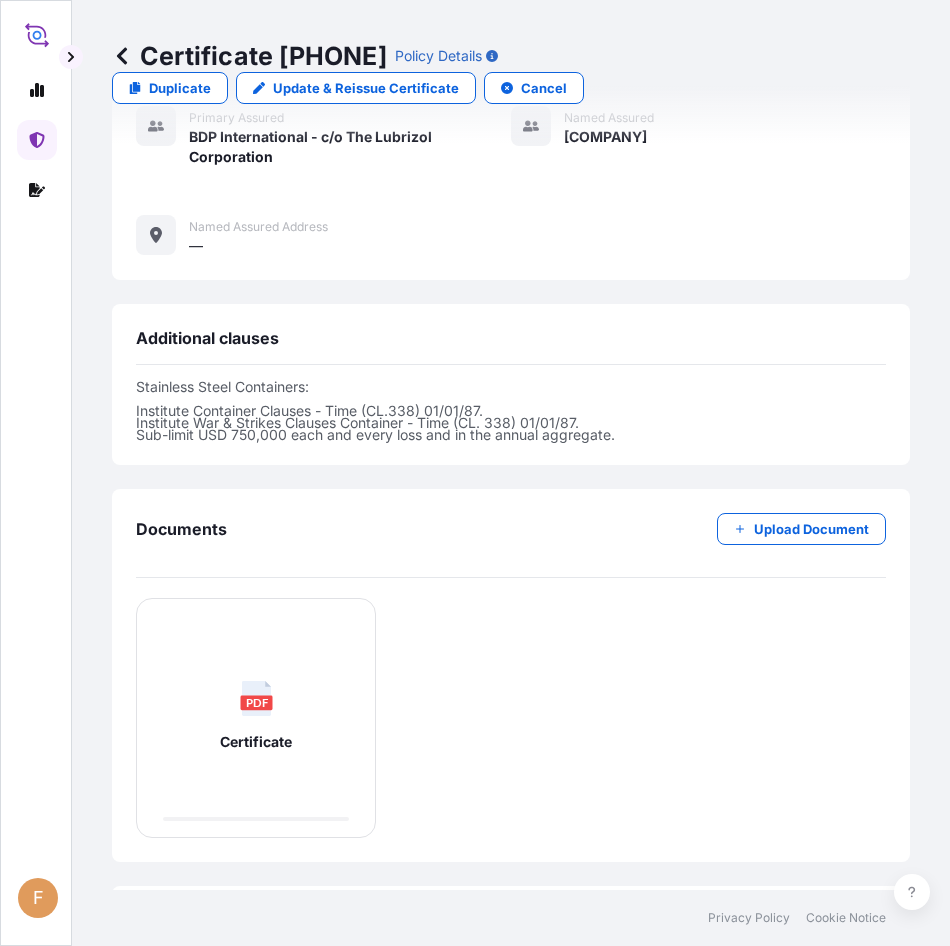 scroll, scrollTop: 900, scrollLeft: 0, axis: vertical 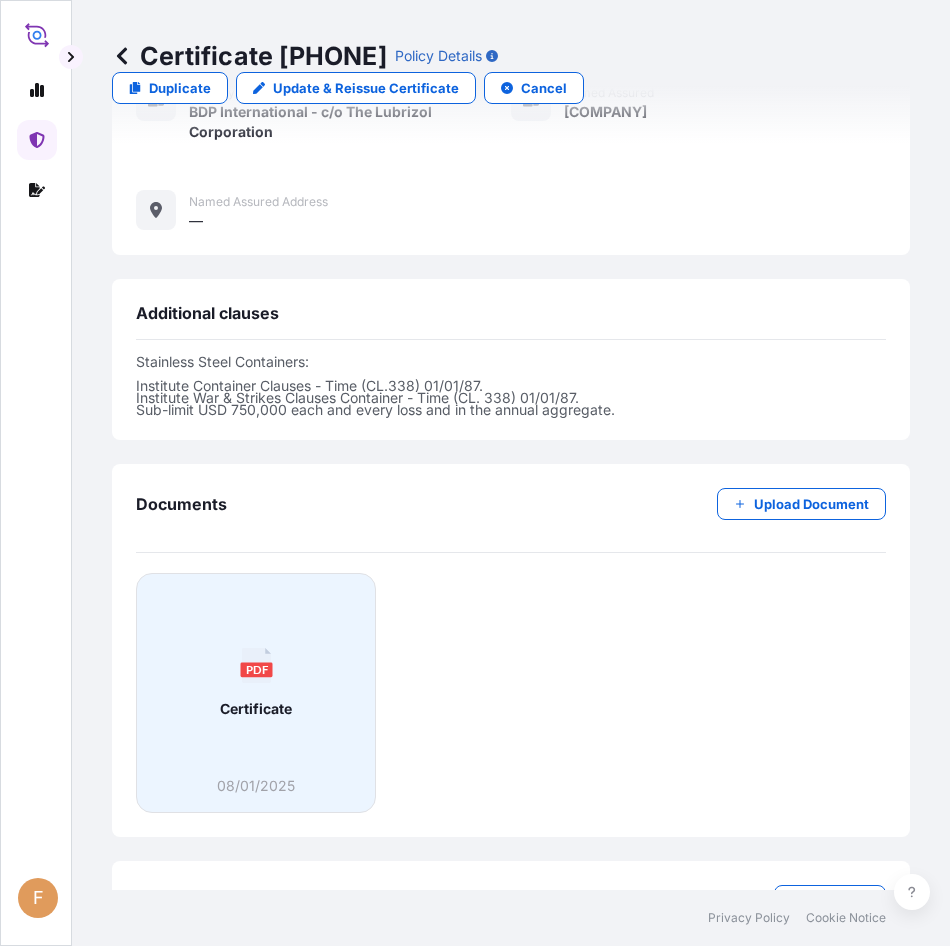click on "PDF Certificate" at bounding box center (256, 683) 